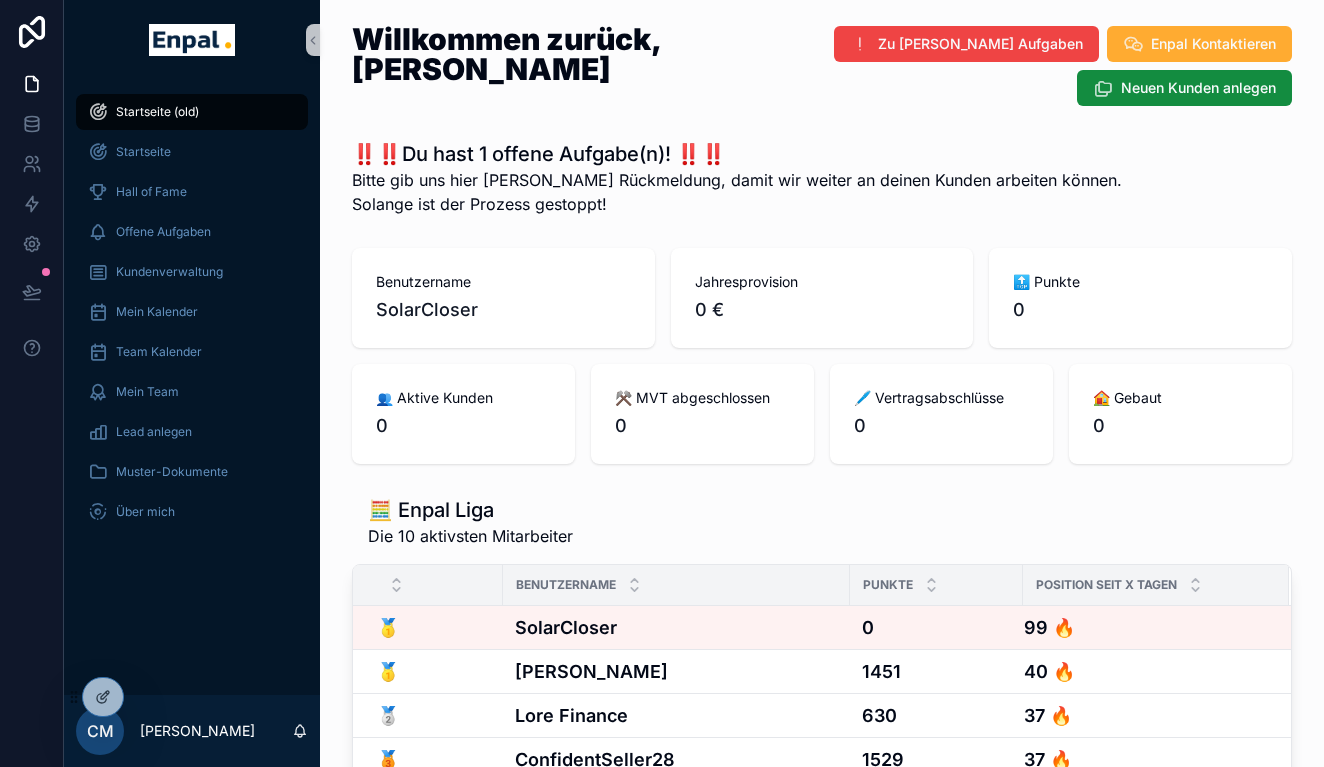 scroll, scrollTop: 0, scrollLeft: 0, axis: both 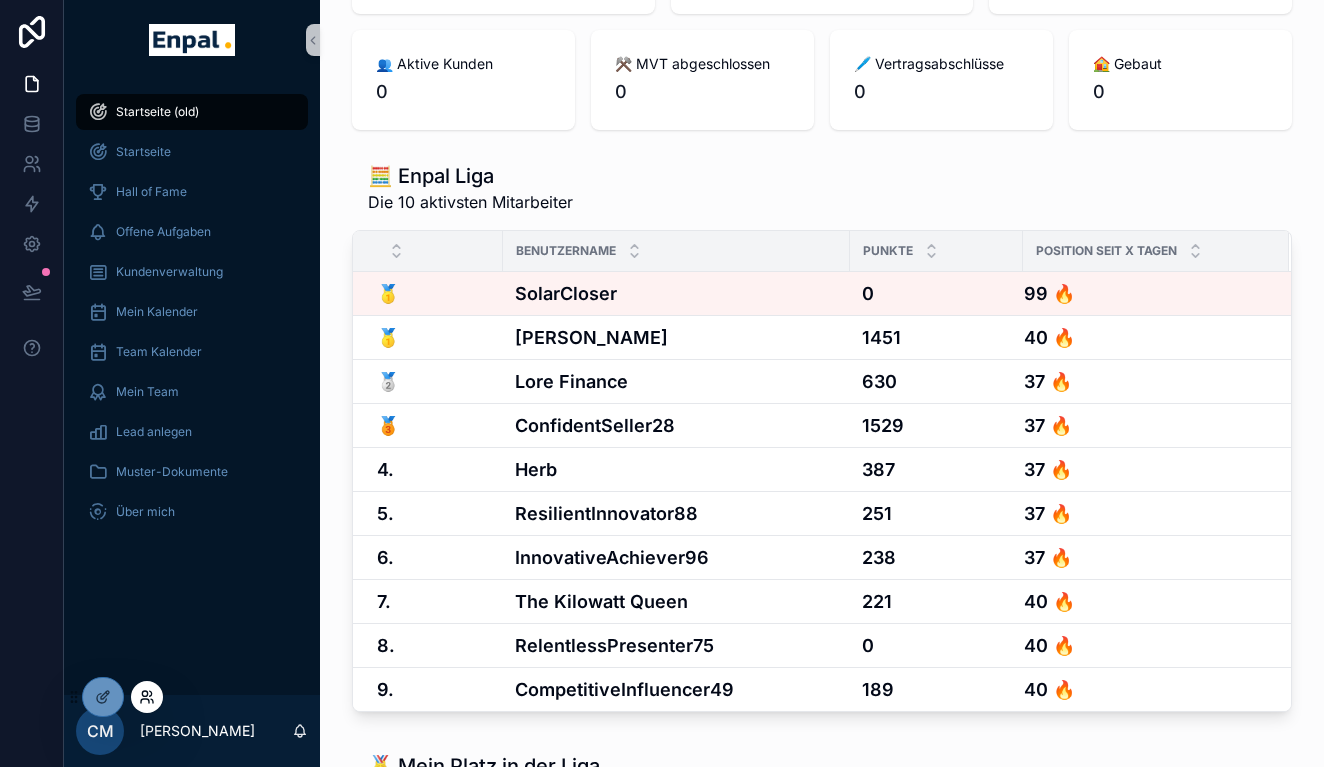 click 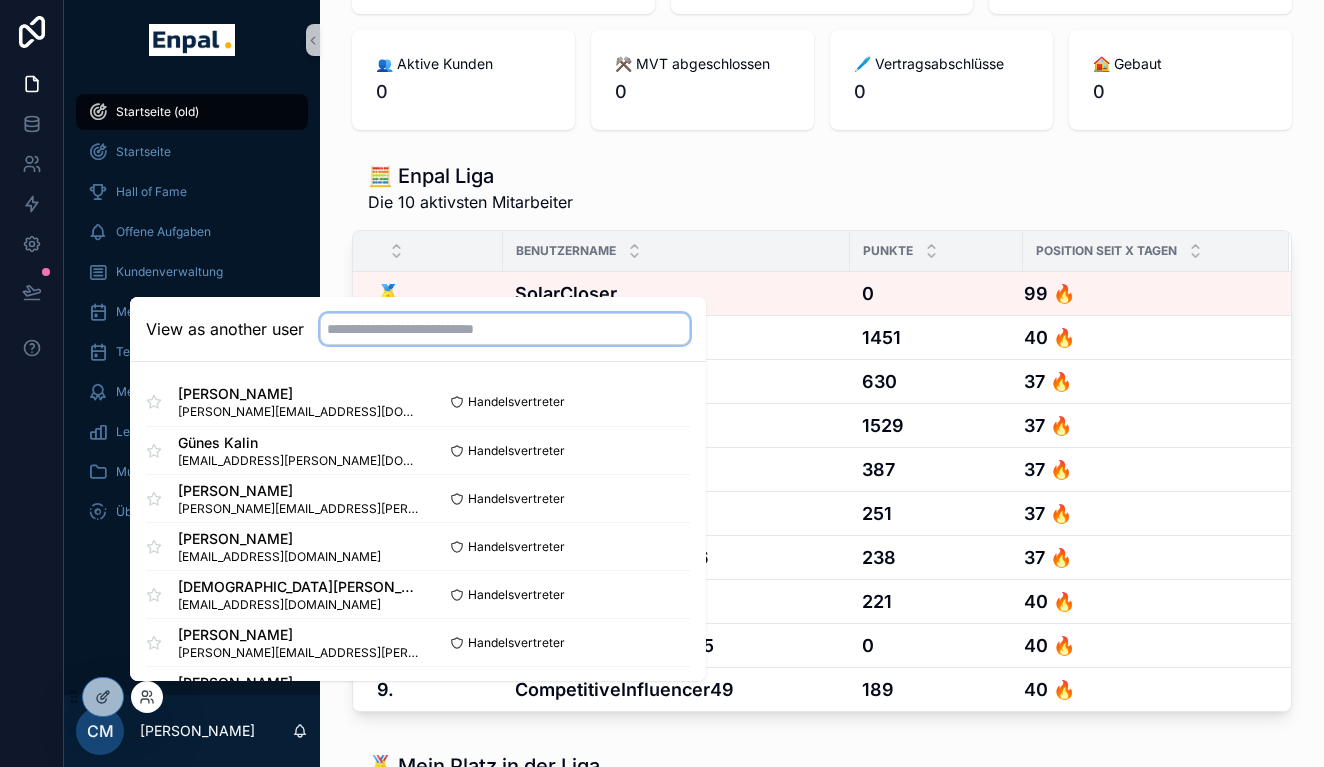 click at bounding box center [505, 329] 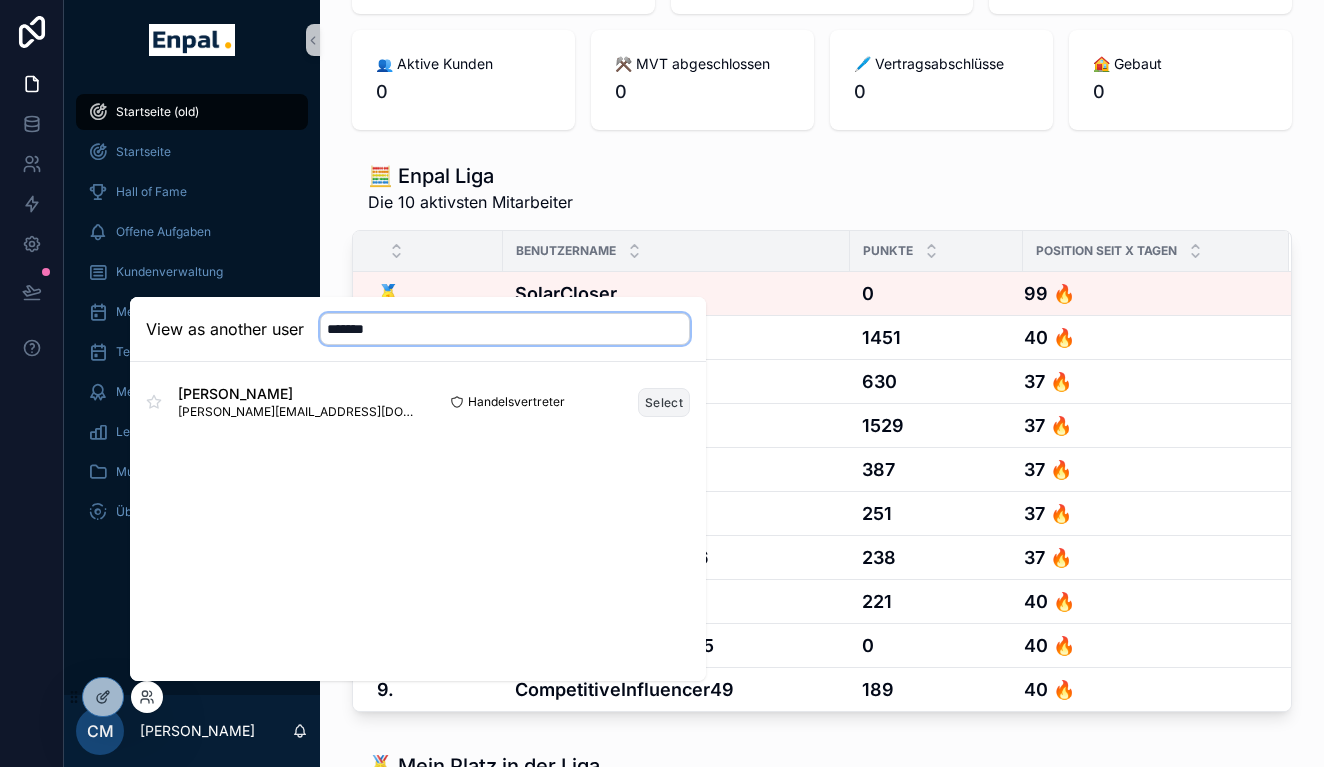 type on "*******" 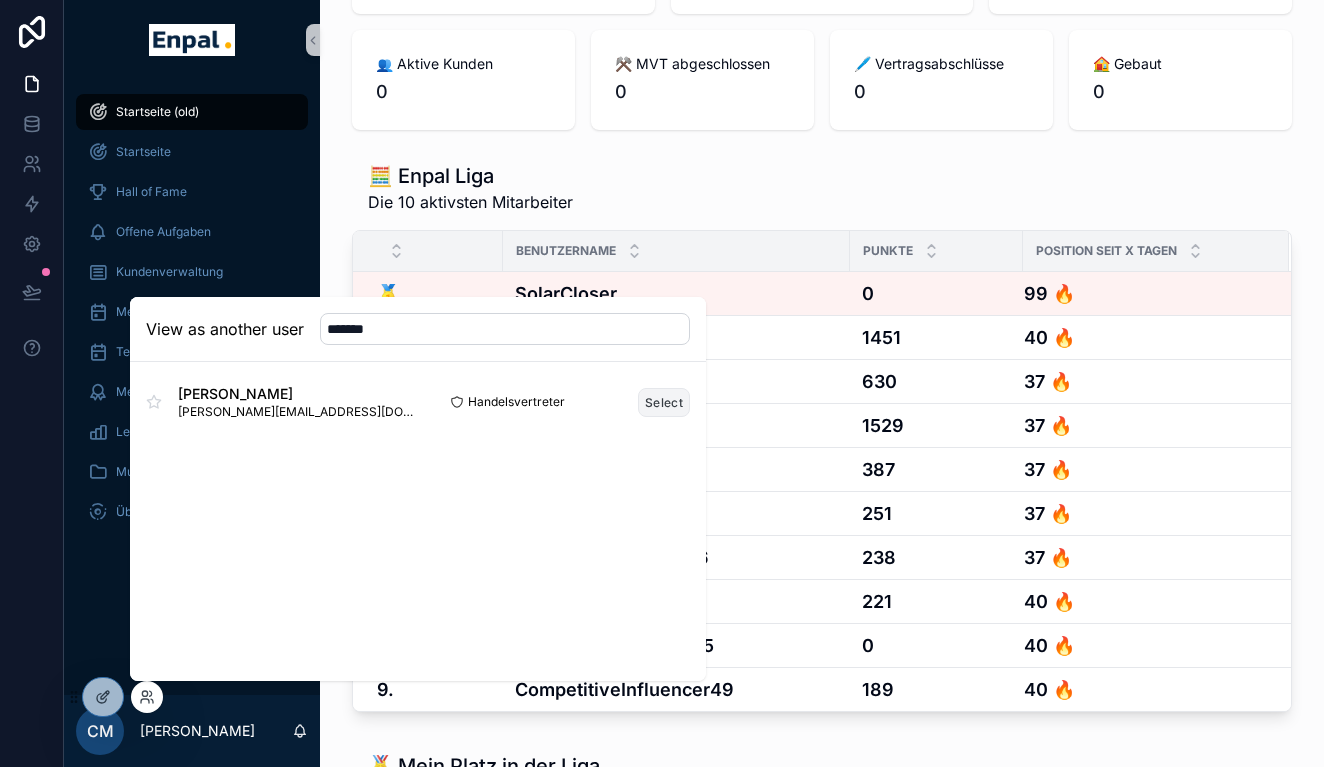 click on "Select" at bounding box center [664, 402] 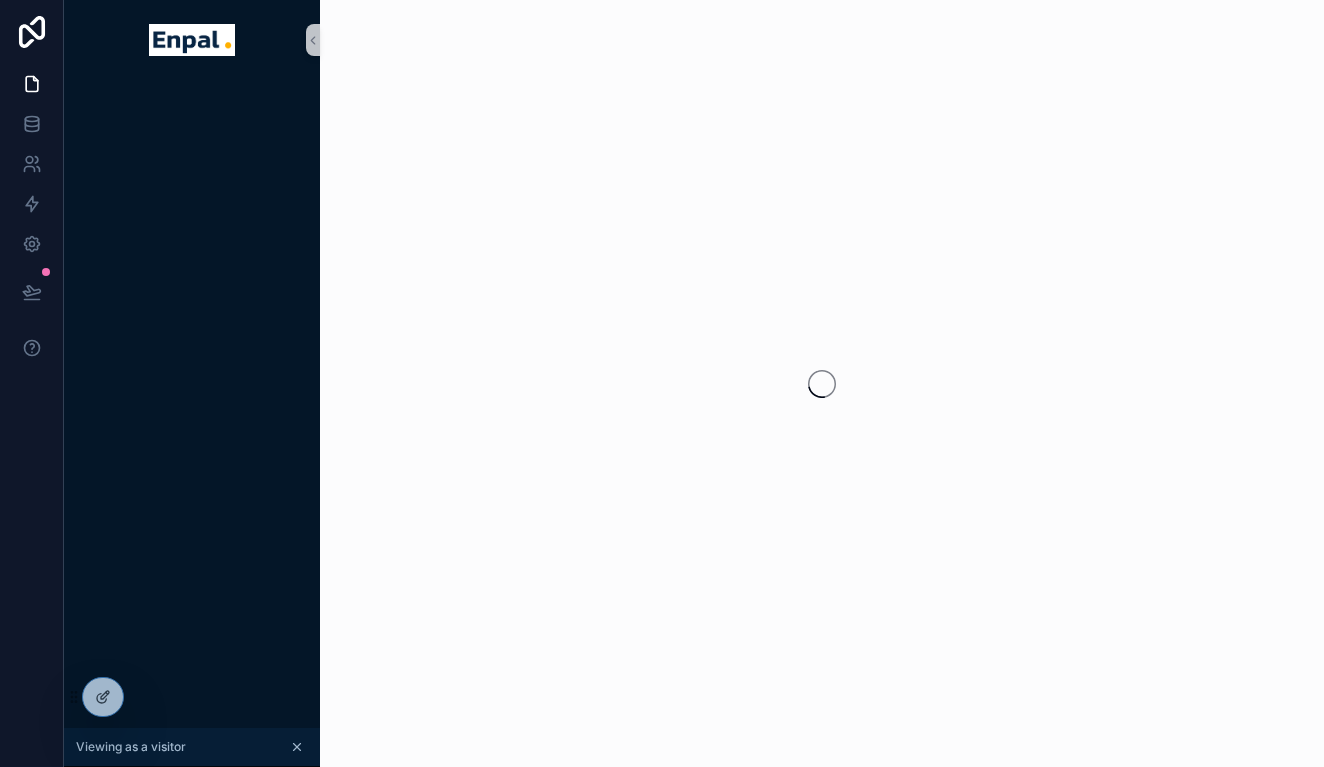 scroll, scrollTop: 0, scrollLeft: 0, axis: both 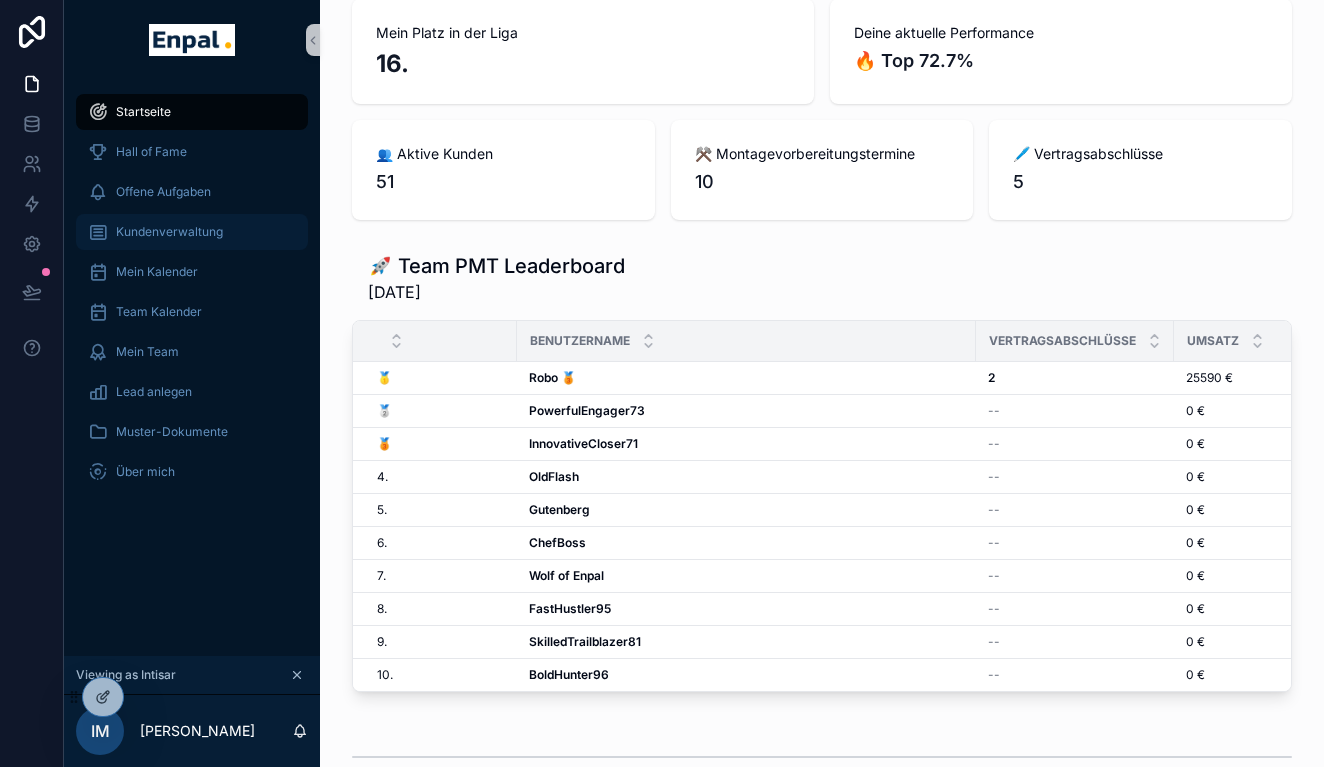 click on "Kundenverwaltung" at bounding box center (192, 232) 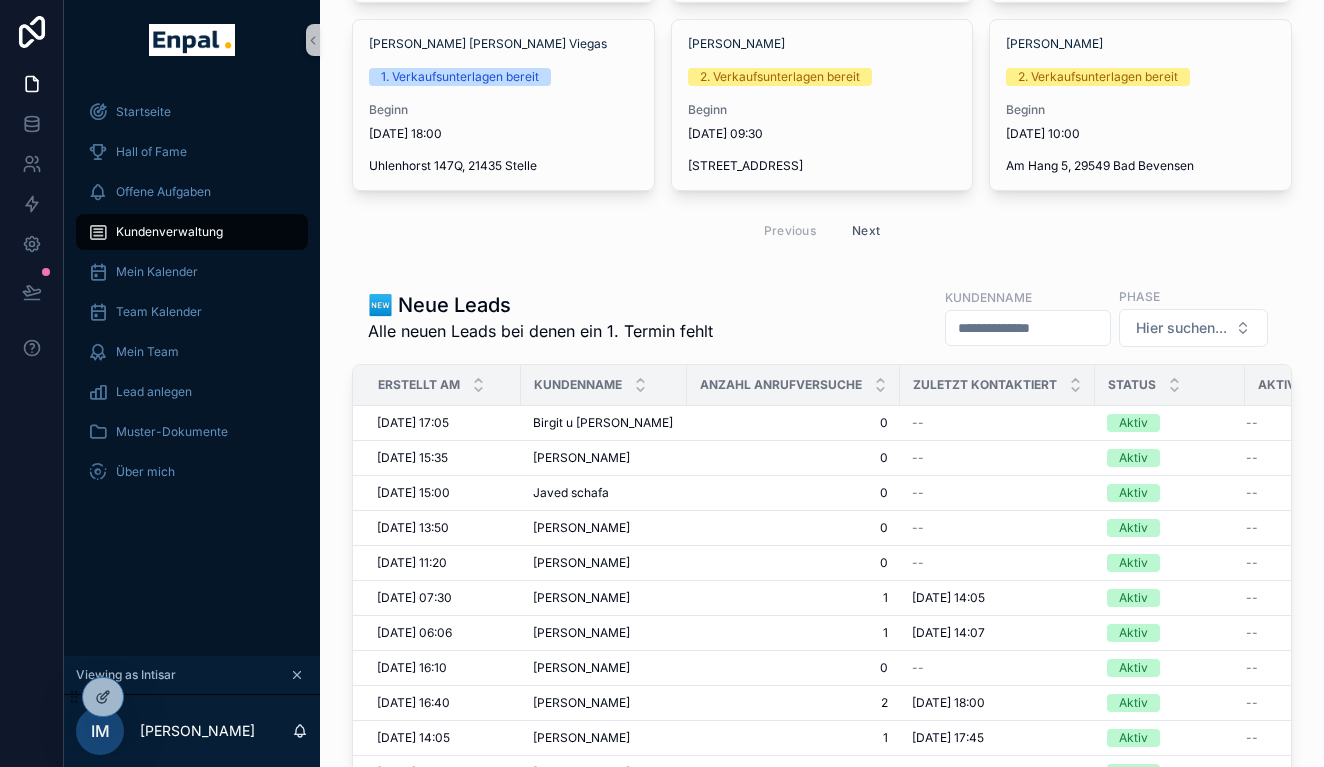 scroll, scrollTop: 382, scrollLeft: 0, axis: vertical 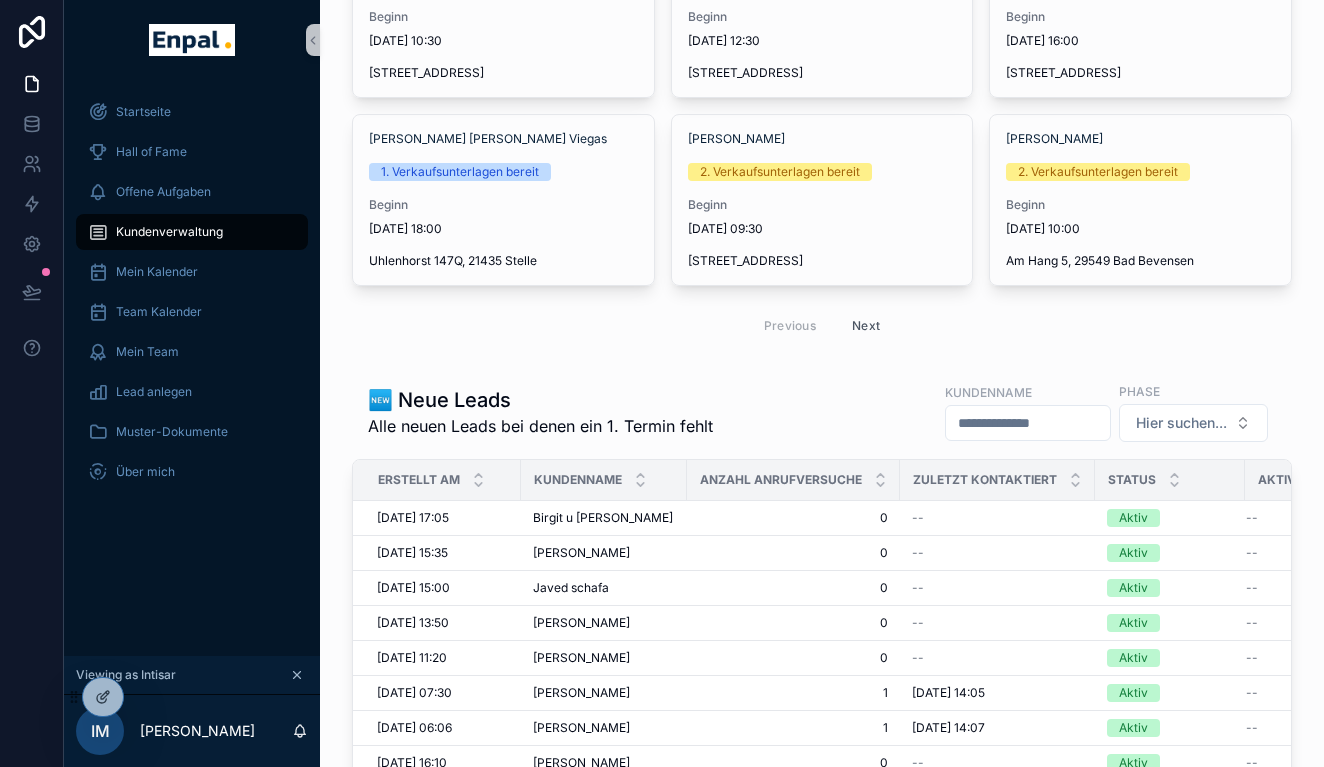 click at bounding box center (1028, 423) 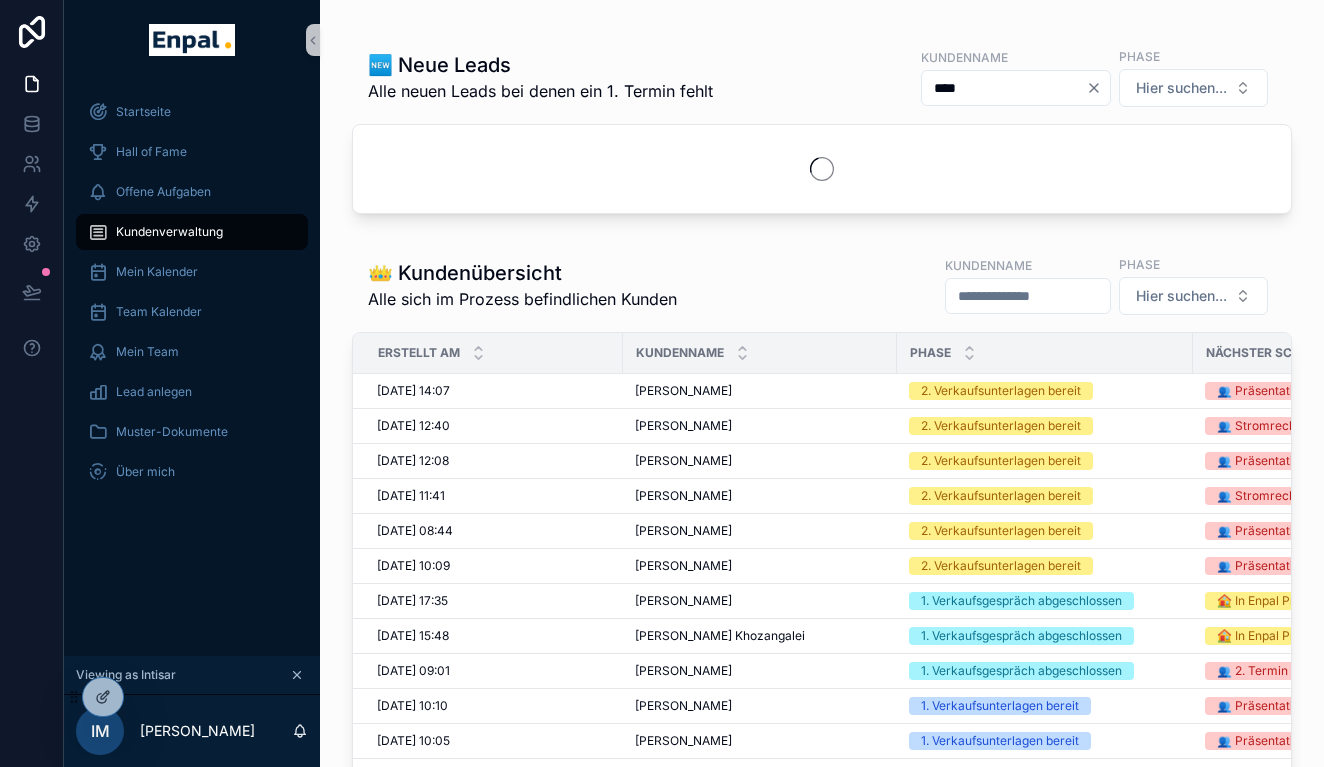 type on "****" 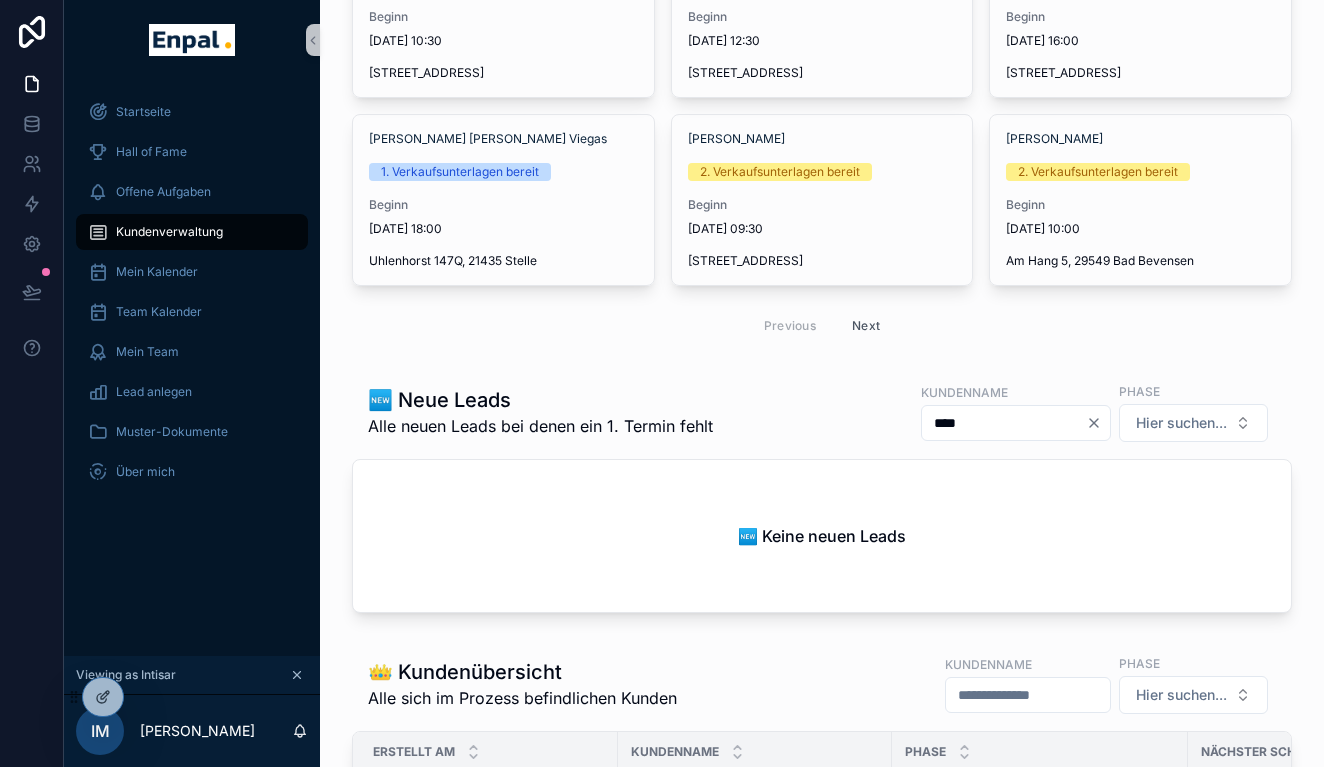 scroll, scrollTop: 96, scrollLeft: 5, axis: both 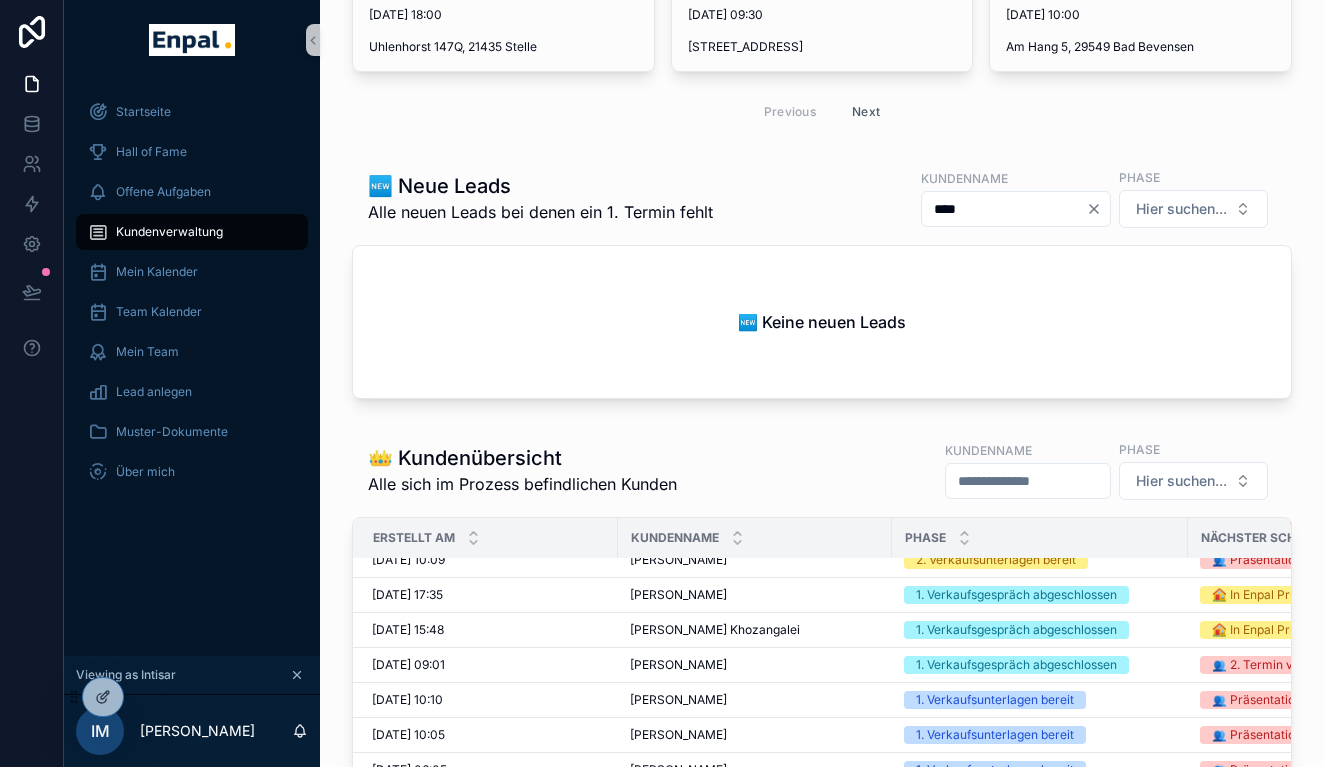 click at bounding box center (1028, 481) 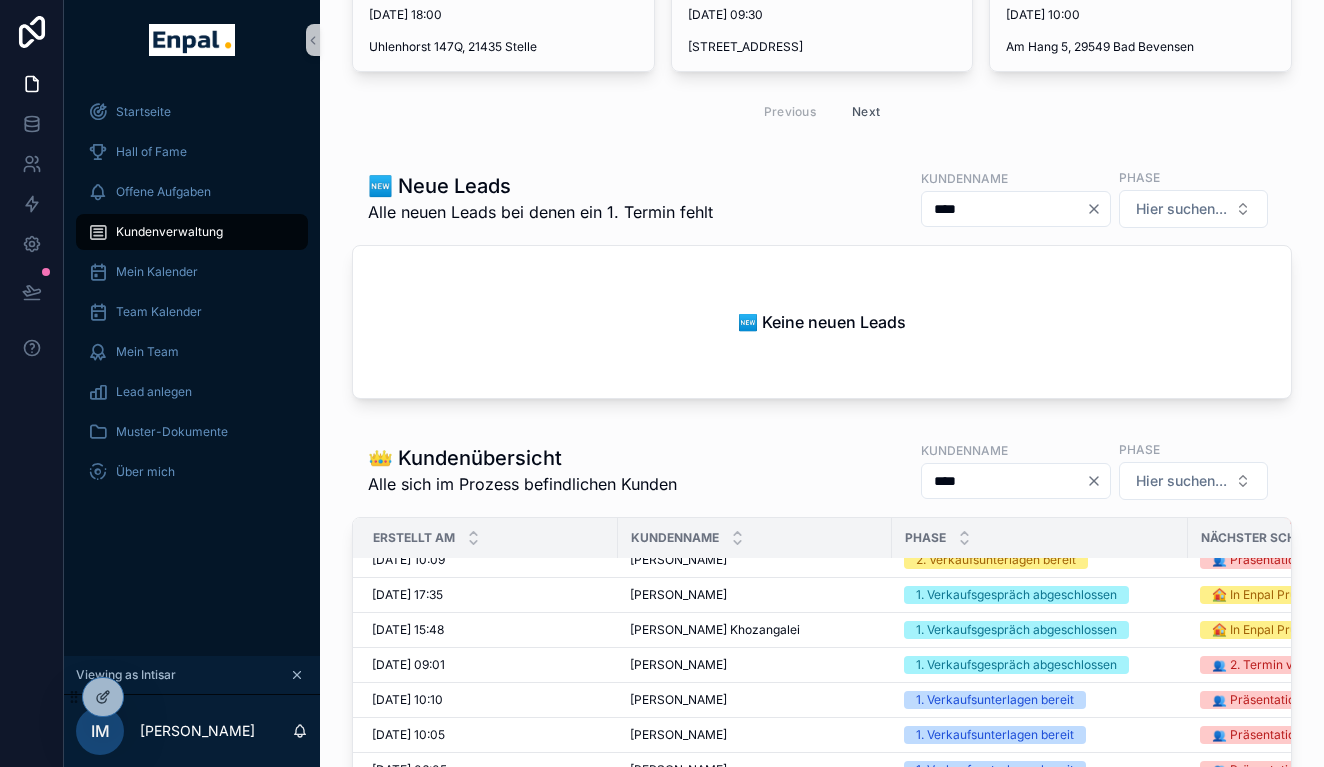 type on "****" 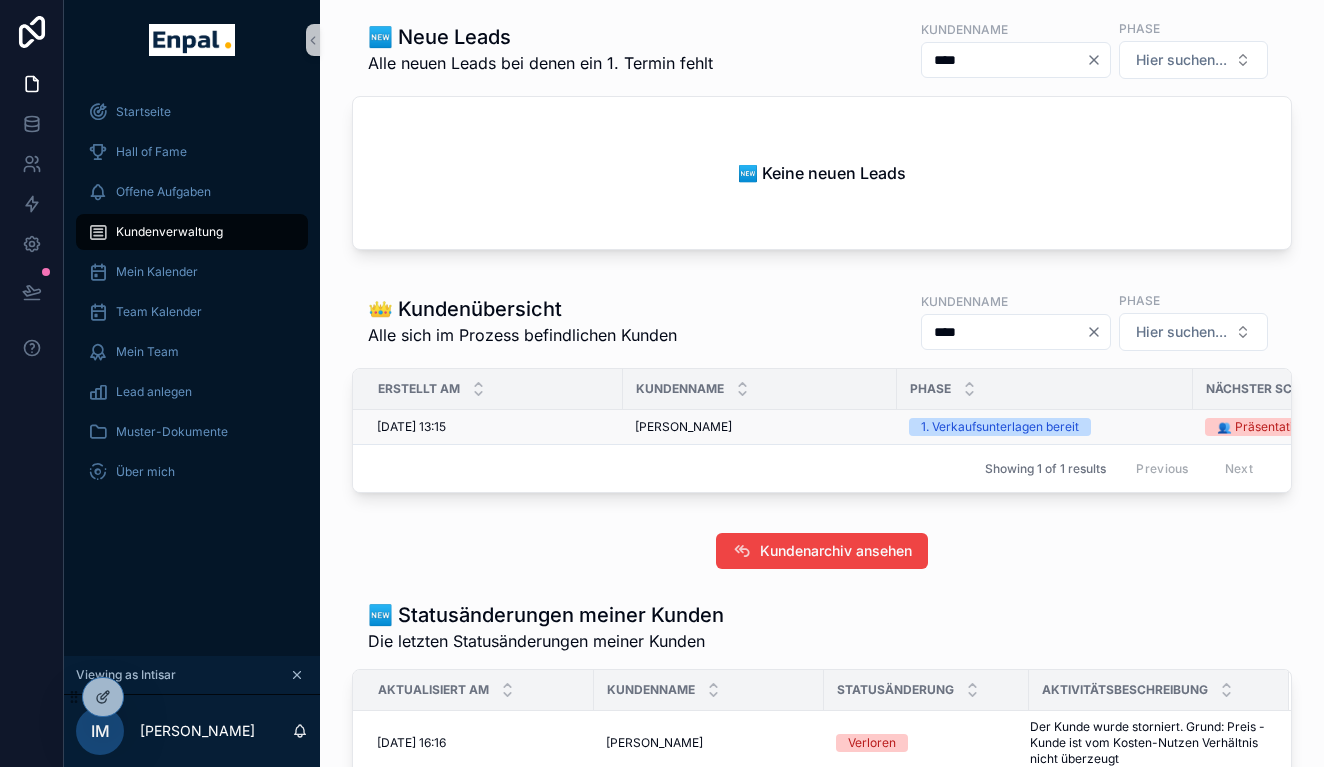 scroll, scrollTop: 617, scrollLeft: 0, axis: vertical 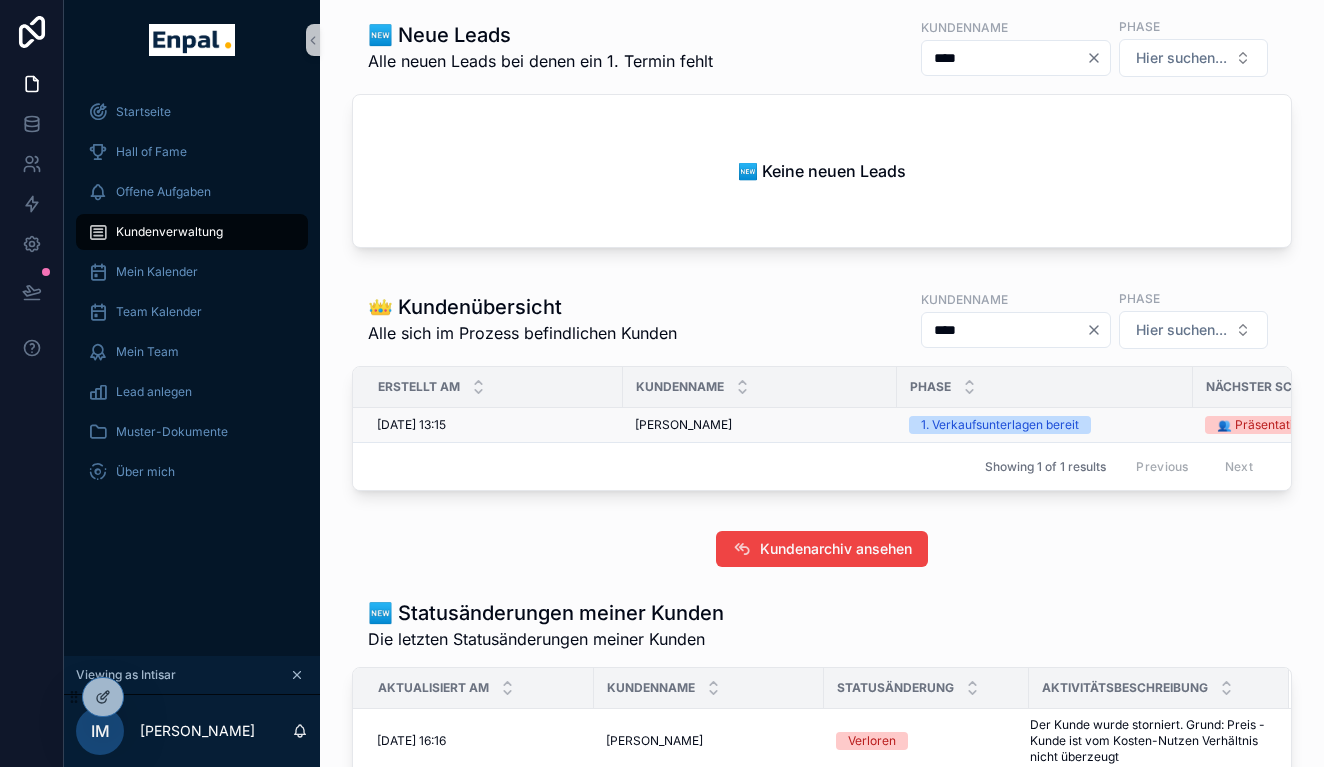 click on "[PERSON_NAME]" at bounding box center (683, 425) 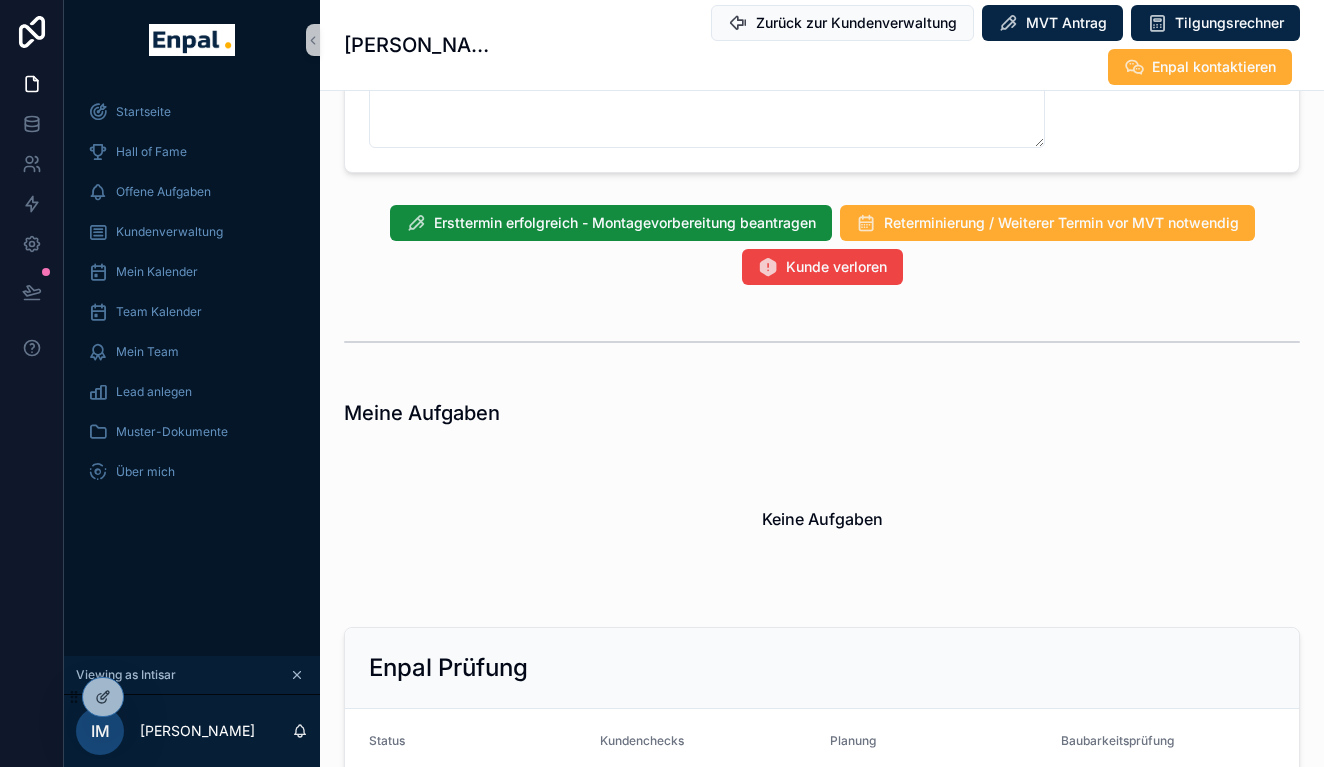 scroll, scrollTop: 1916, scrollLeft: 0, axis: vertical 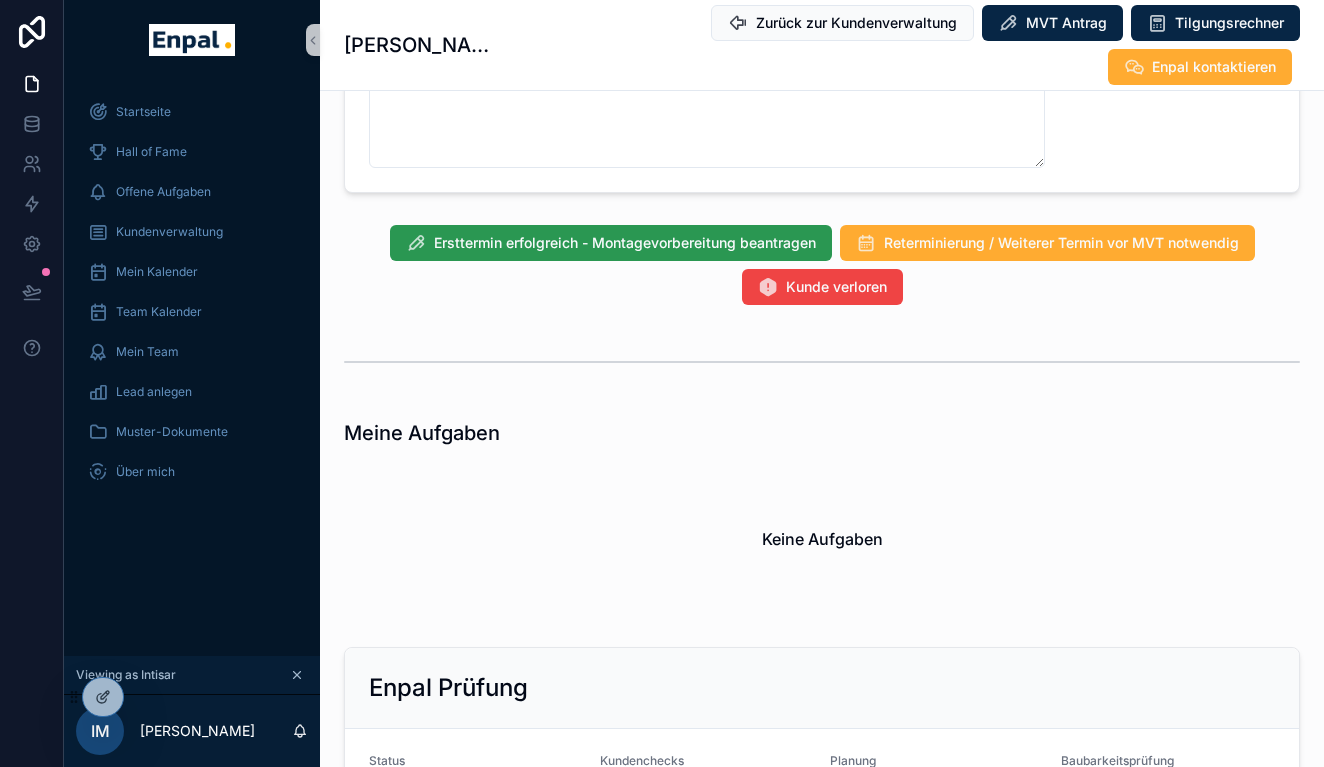 click on "Ersttermin erfolgreich - Montagevorbereitung beantragen" at bounding box center [625, 243] 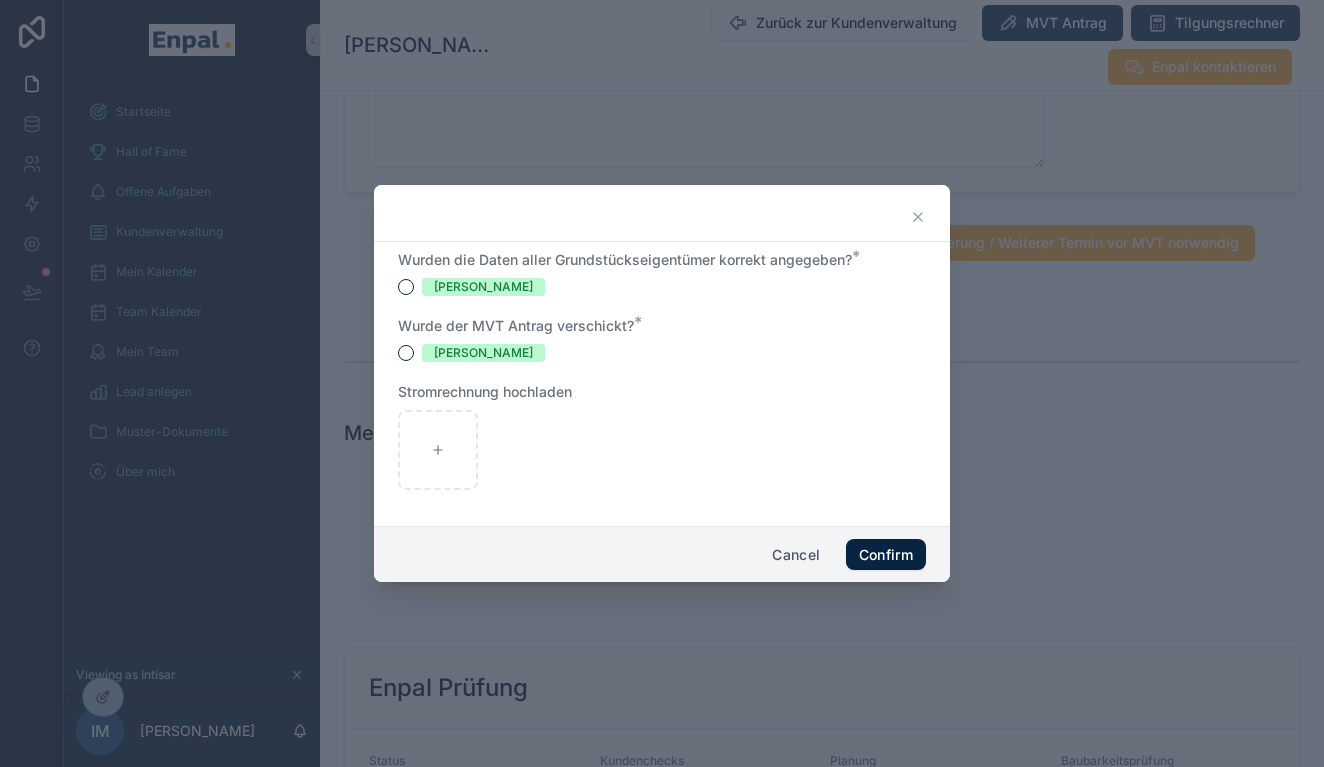 click 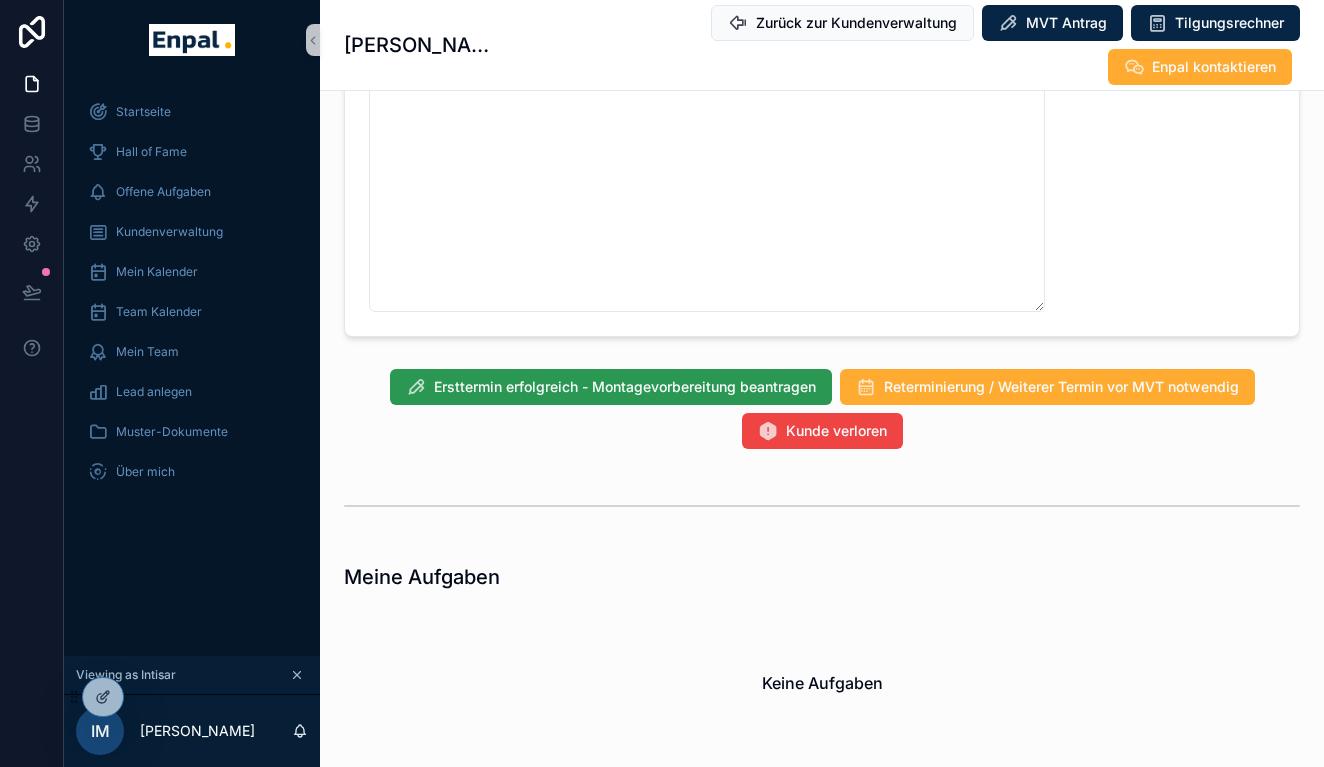 scroll, scrollTop: 1780, scrollLeft: 0, axis: vertical 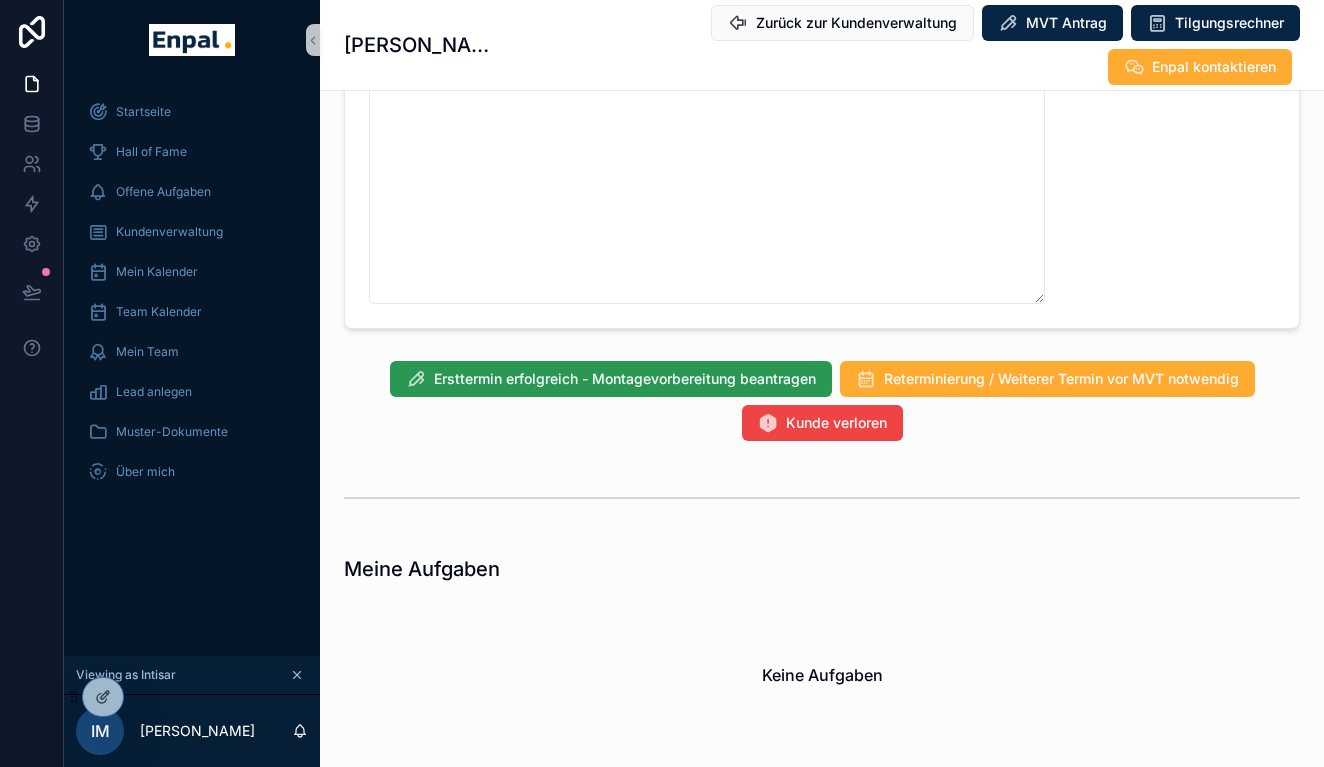 click on "Ersttermin erfolgreich - Montagevorbereitung beantragen" at bounding box center (625, 379) 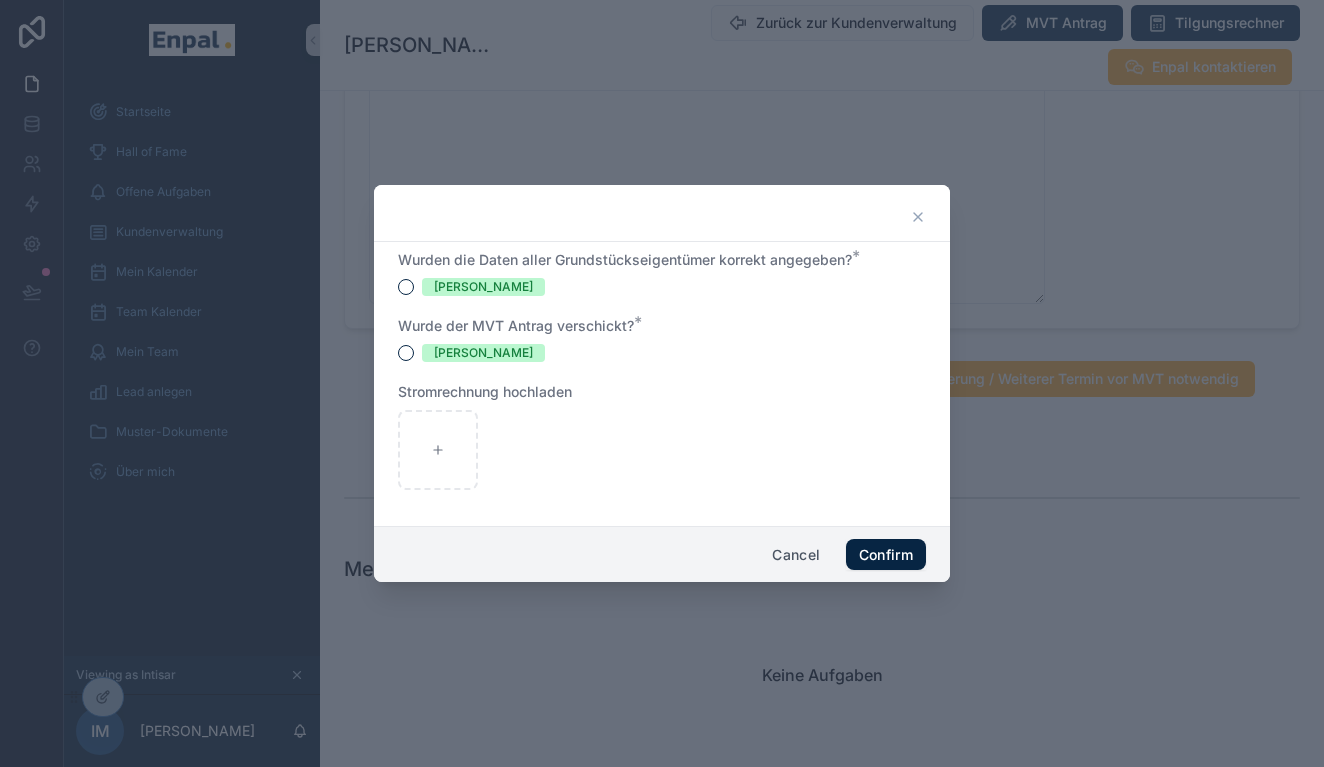 click 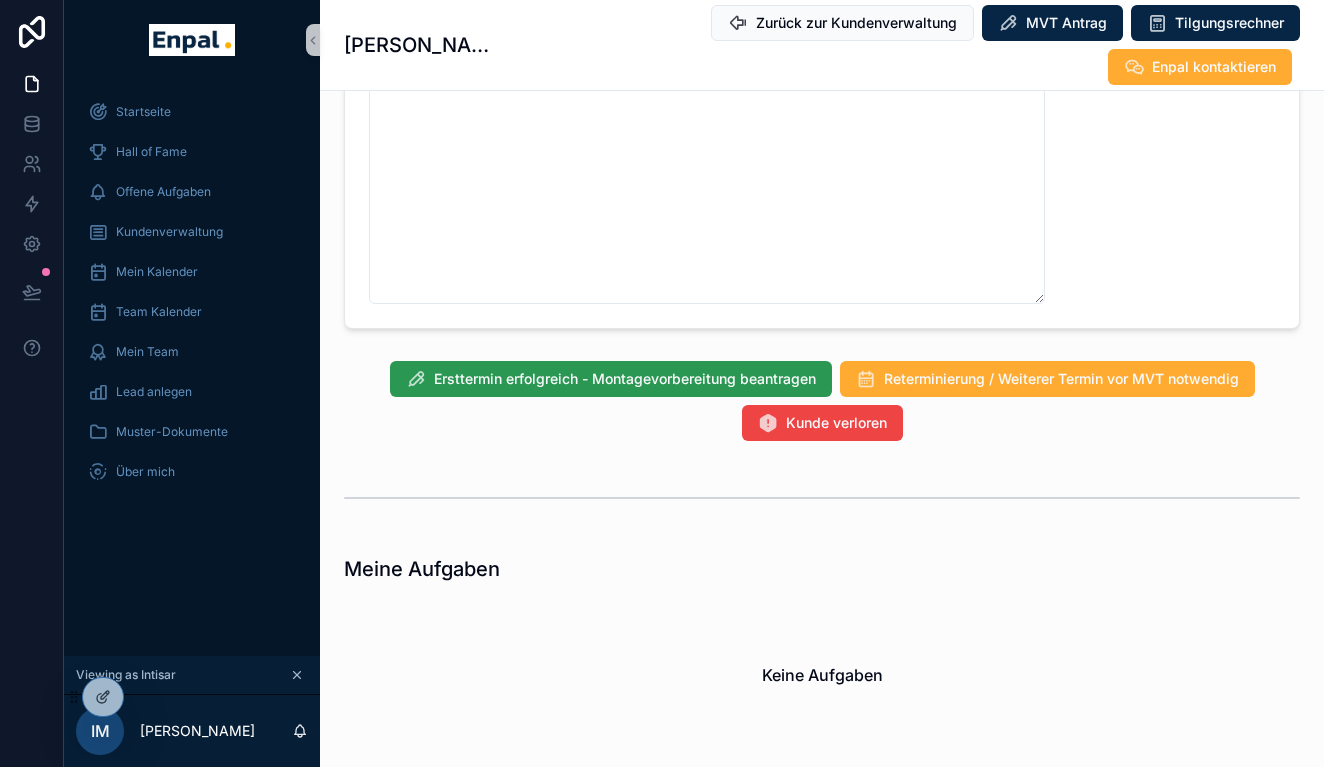 click on "Ersttermin erfolgreich - Montagevorbereitung beantragen" at bounding box center (611, 379) 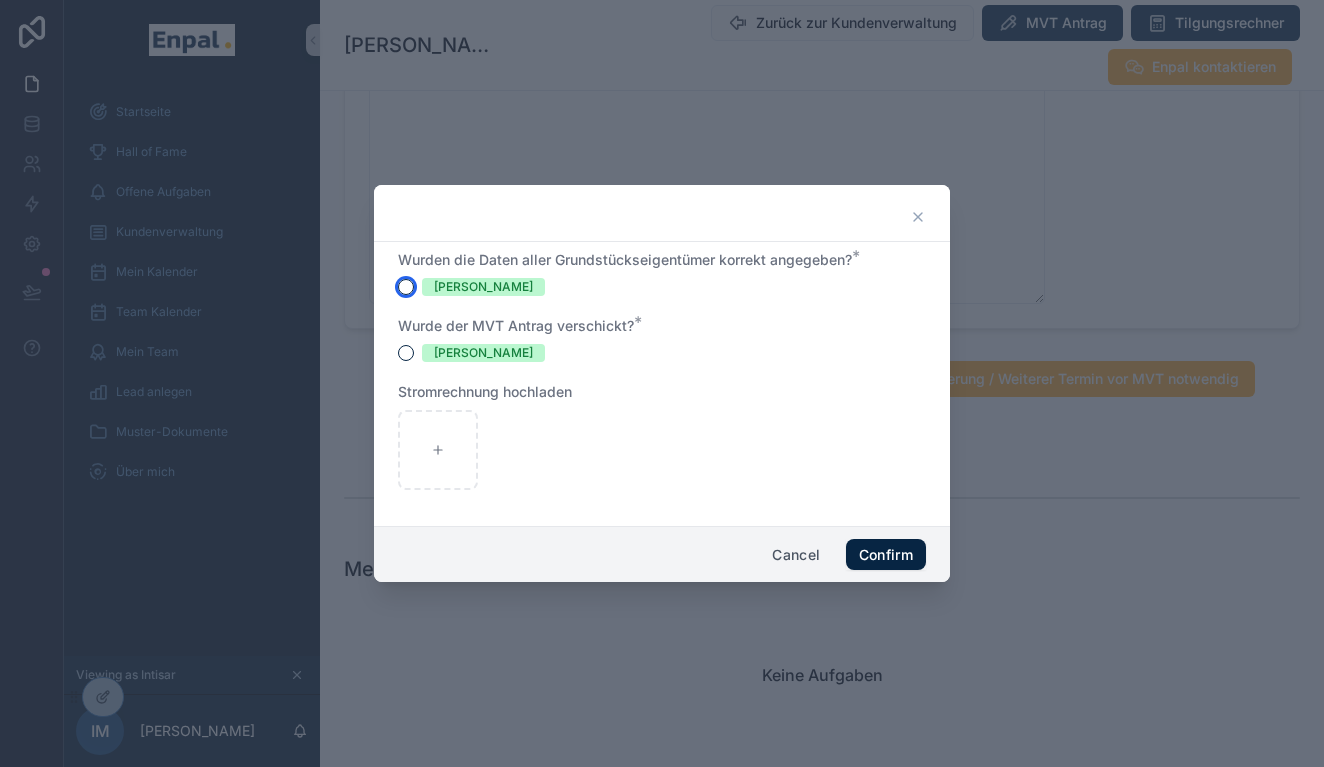click on "Ja" at bounding box center (406, 287) 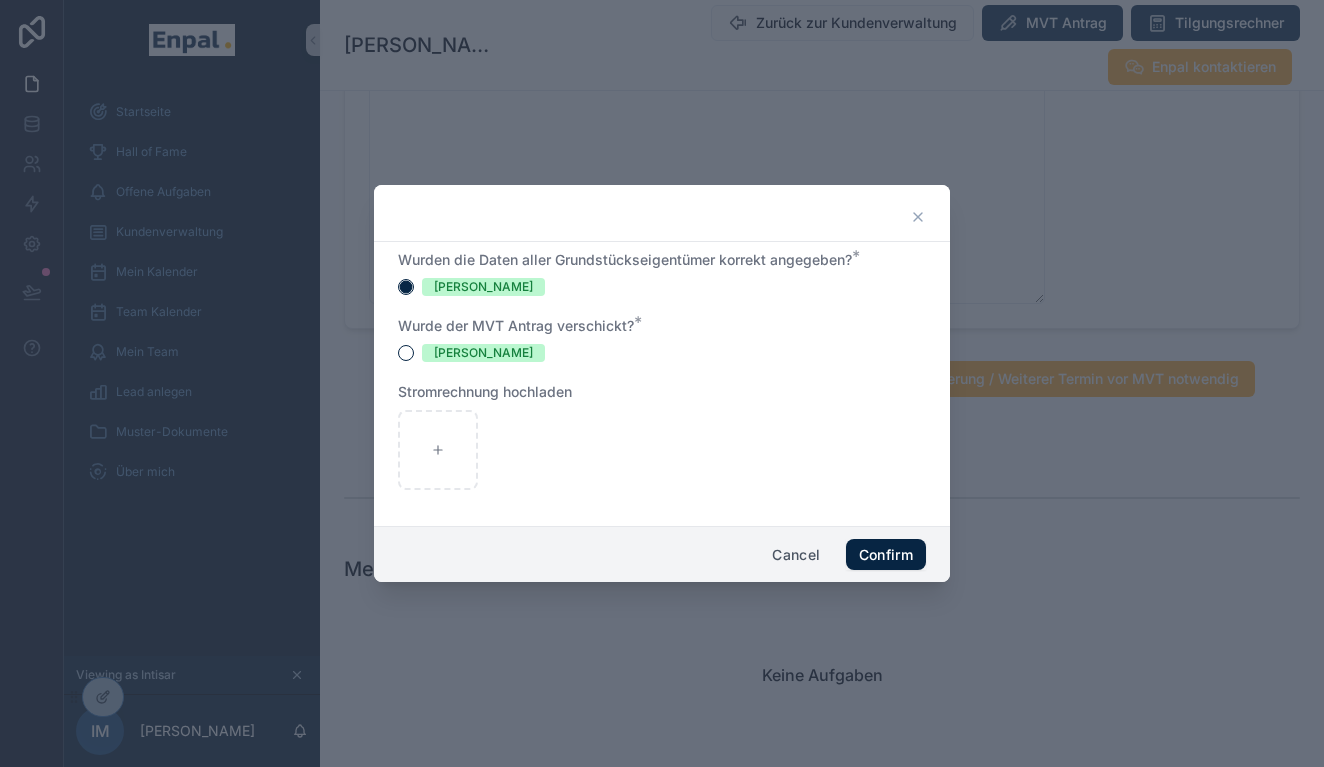 click on "Wurde der MVT Antrag verschickt? *" at bounding box center (516, 326) 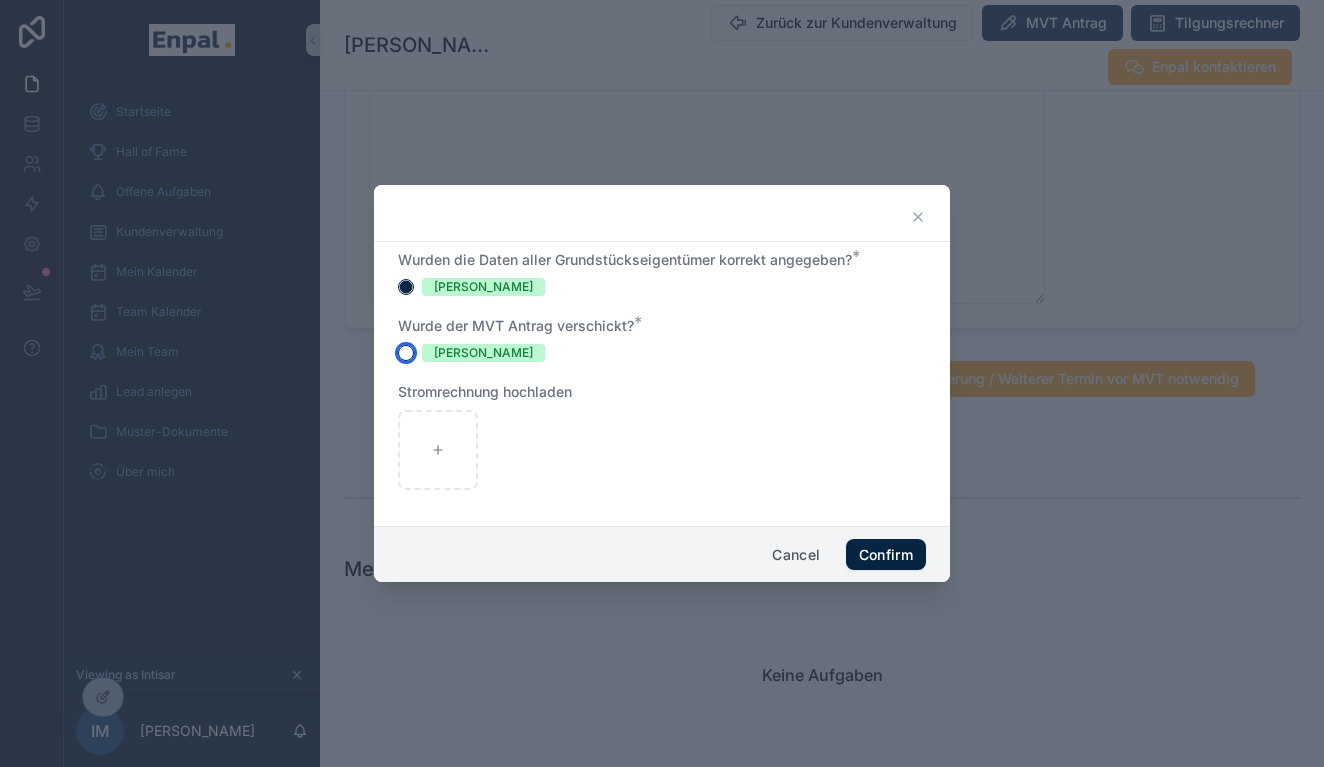 click on "Ja" at bounding box center [406, 353] 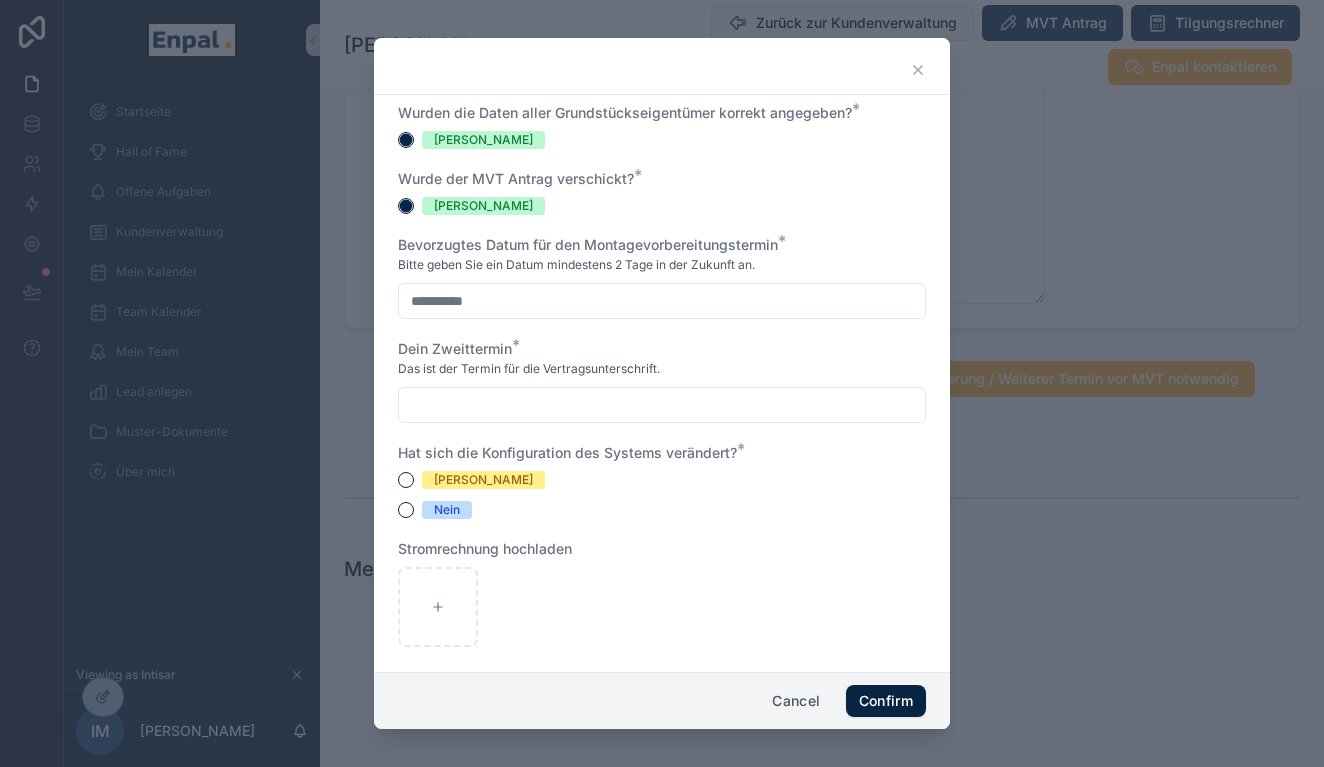 click 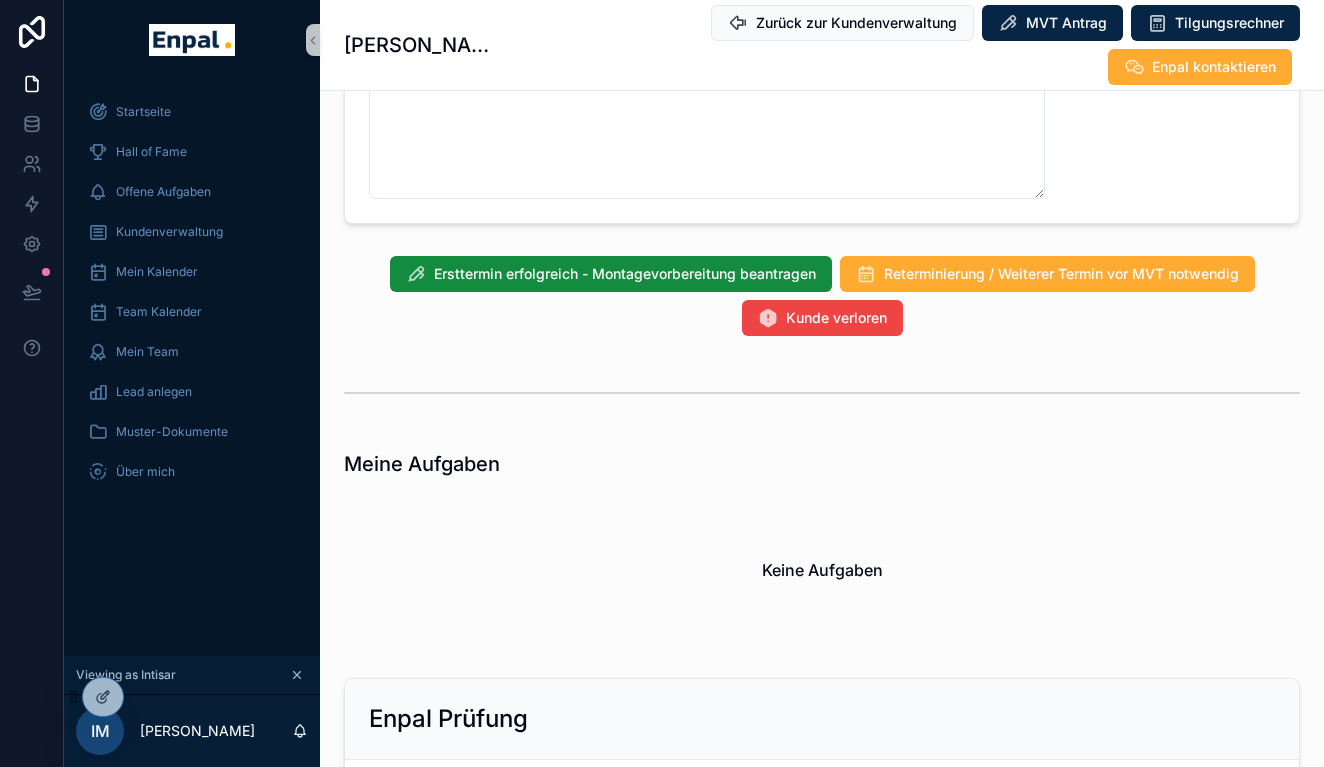 scroll, scrollTop: 1914, scrollLeft: 0, axis: vertical 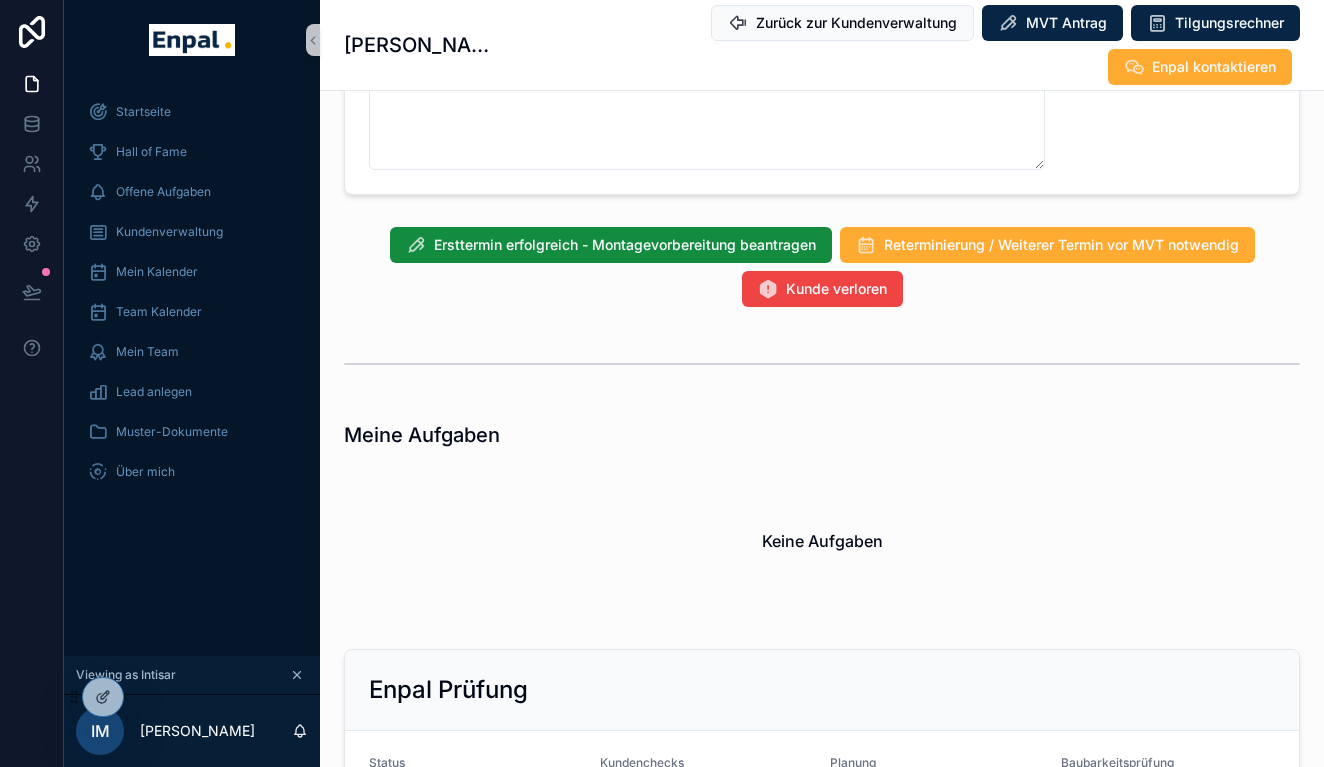 click on "Ersttermin erfolgreich - Montagevorbereitung beantragen Reterminierung / Weiterer Termin vor MVT notwendig Kunde verloren" at bounding box center (822, 267) 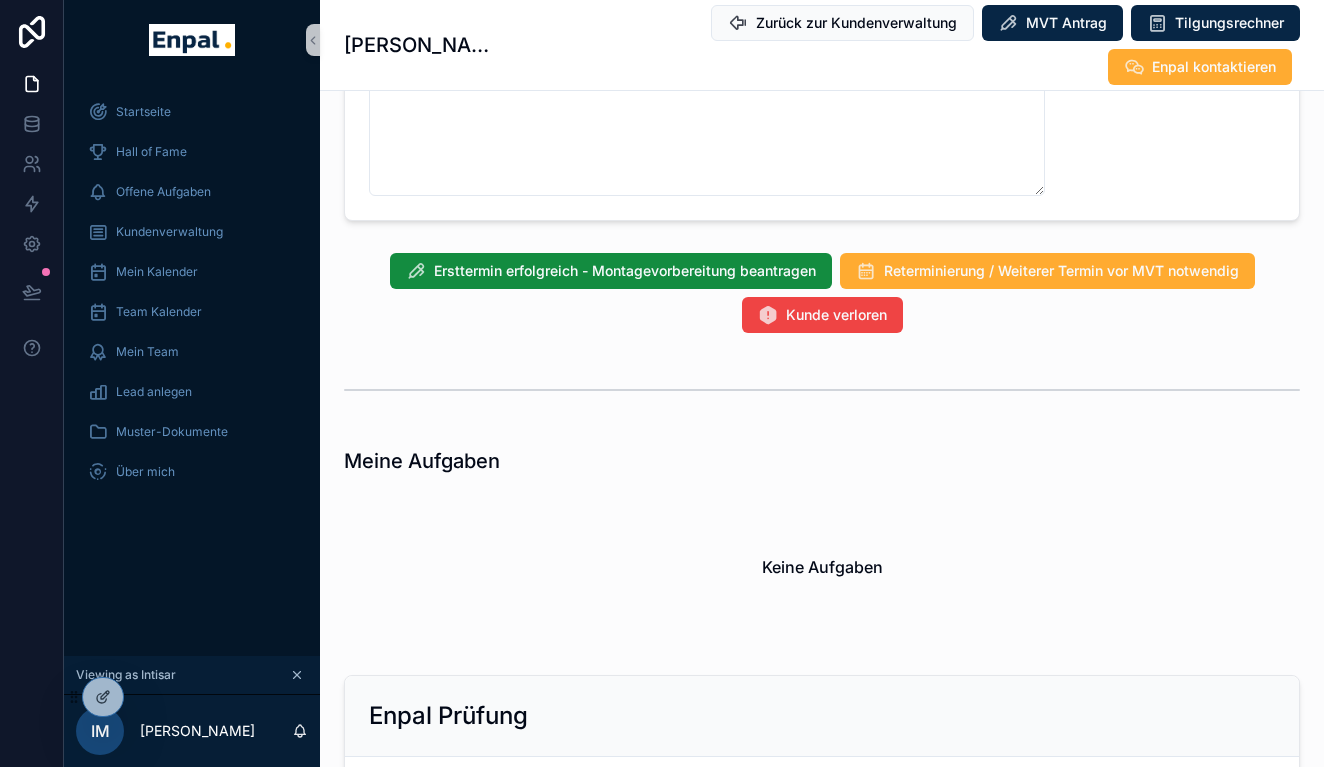 scroll, scrollTop: 1887, scrollLeft: 0, axis: vertical 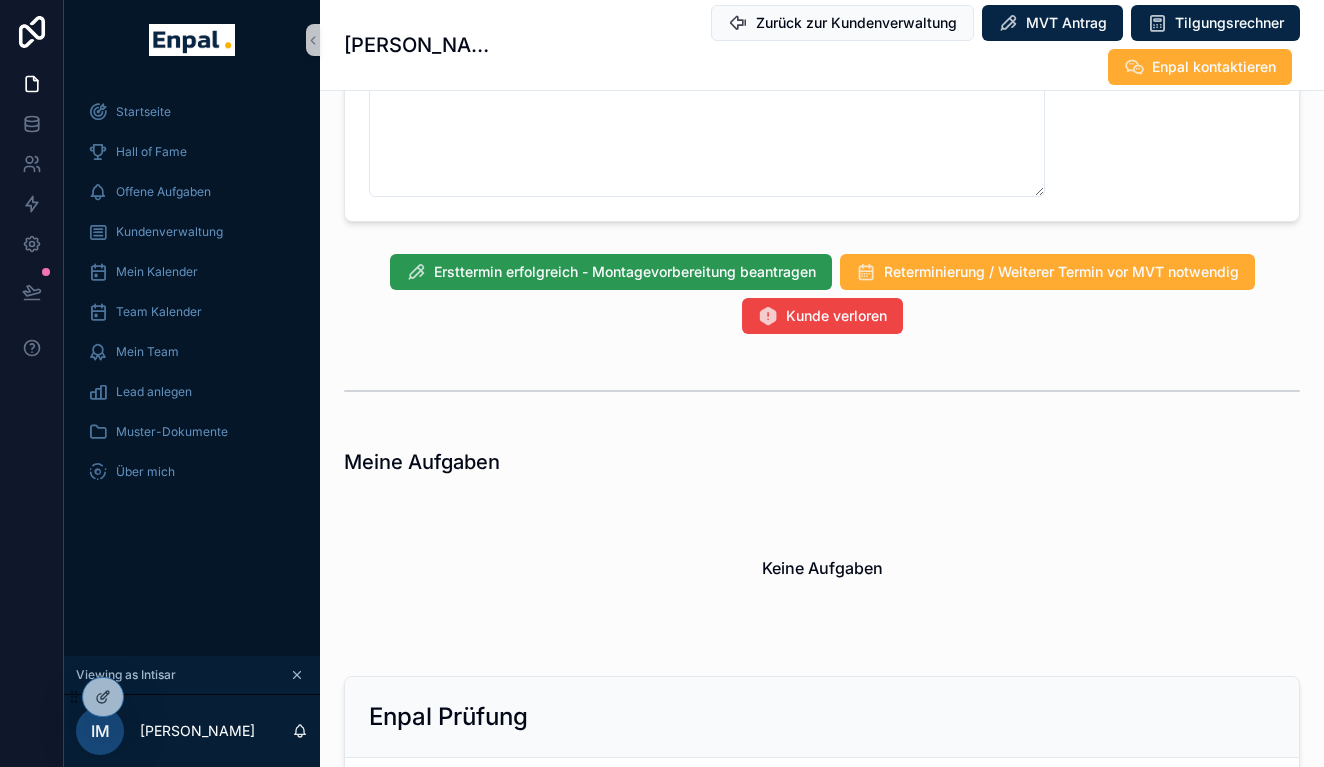 click on "Ersttermin erfolgreich - Montagevorbereitung beantragen" at bounding box center [625, 272] 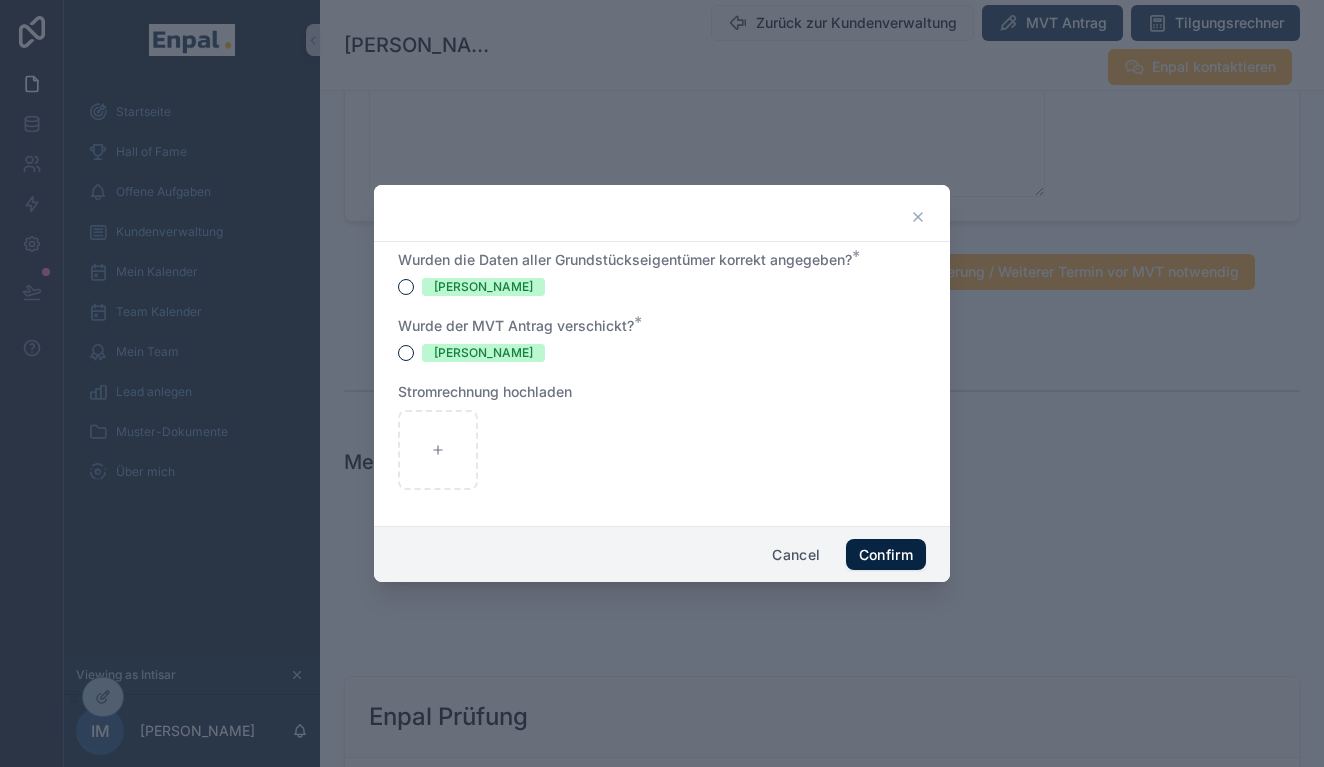 click on "Ja" at bounding box center [662, 287] 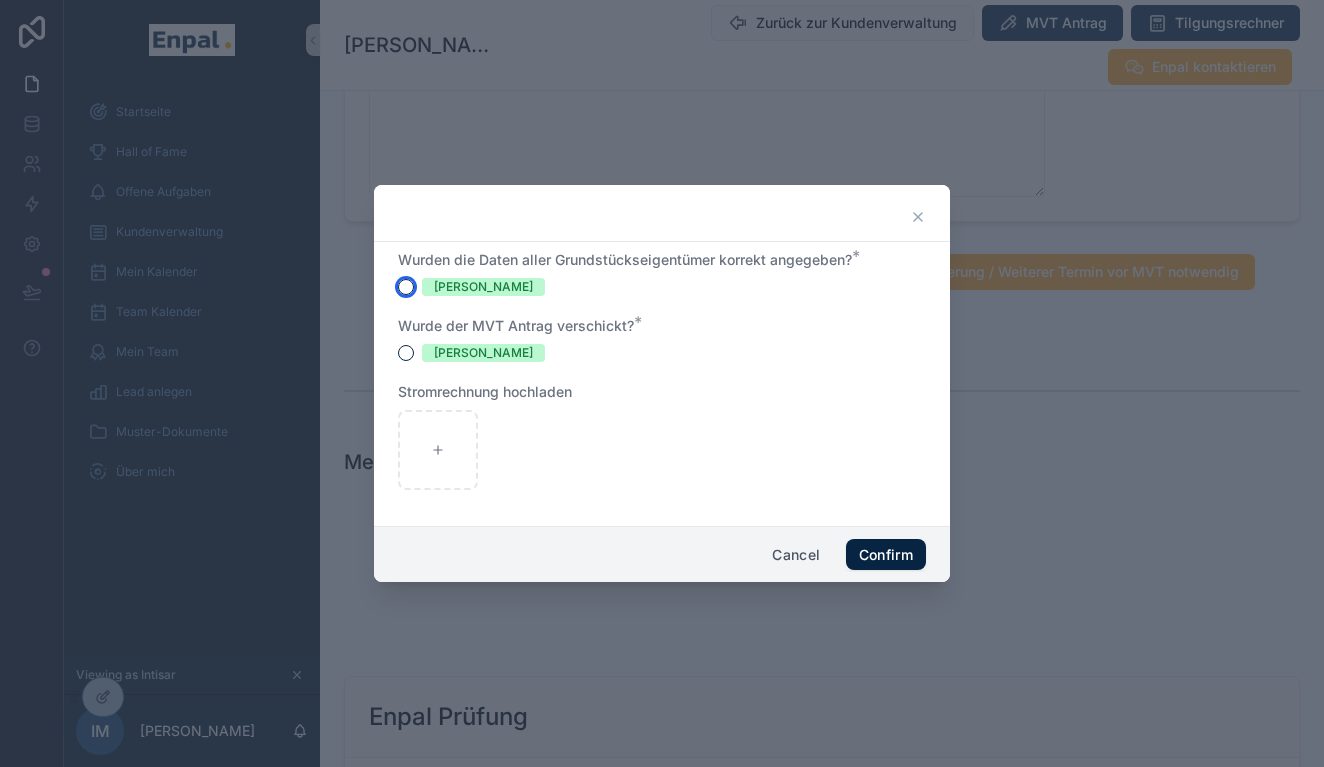 click on "Ja" at bounding box center (406, 287) 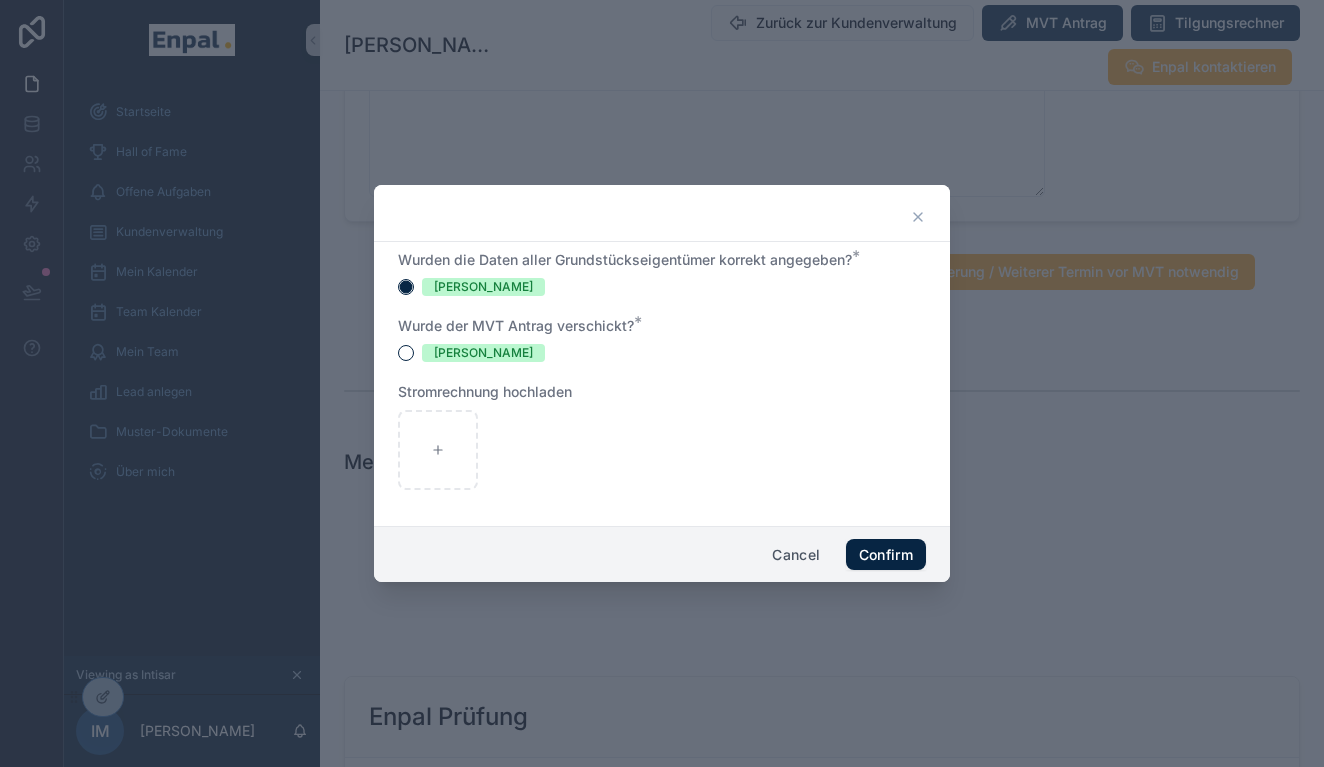 click on "Wurden die Daten aller Grundstückseigentümer korrekt angegeben? * Ja Wurde der MVT Antrag verschickt? * Ja Stromrechnung hochladen" at bounding box center [662, 380] 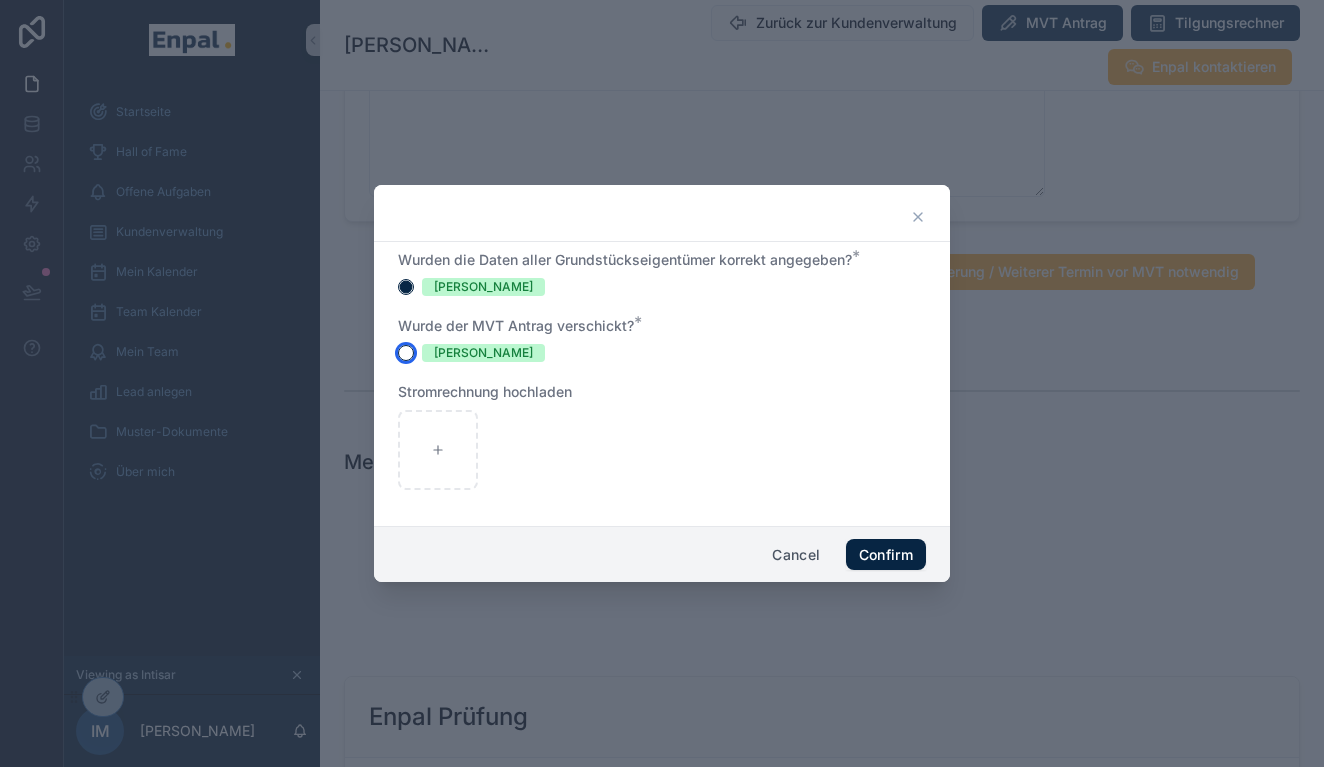 click on "Ja" at bounding box center (406, 353) 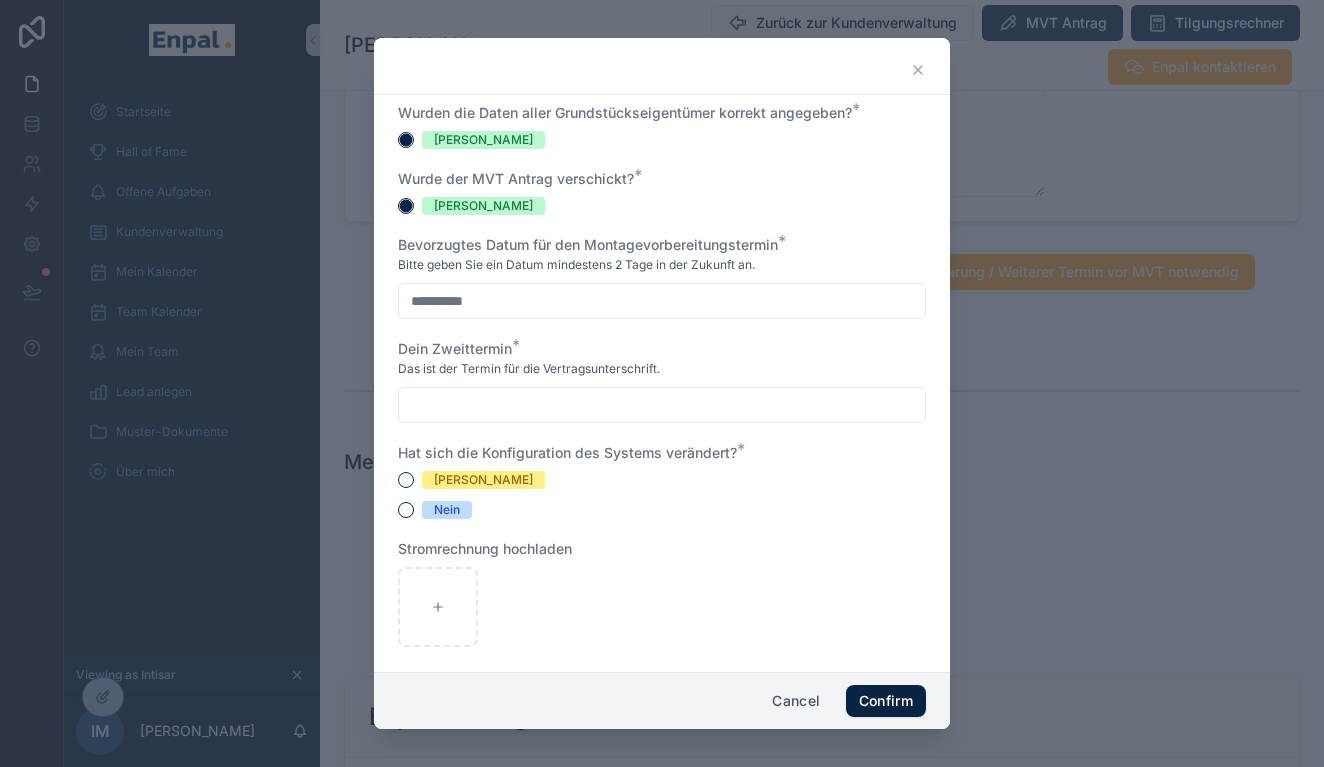 click on "**********" at bounding box center [662, 301] 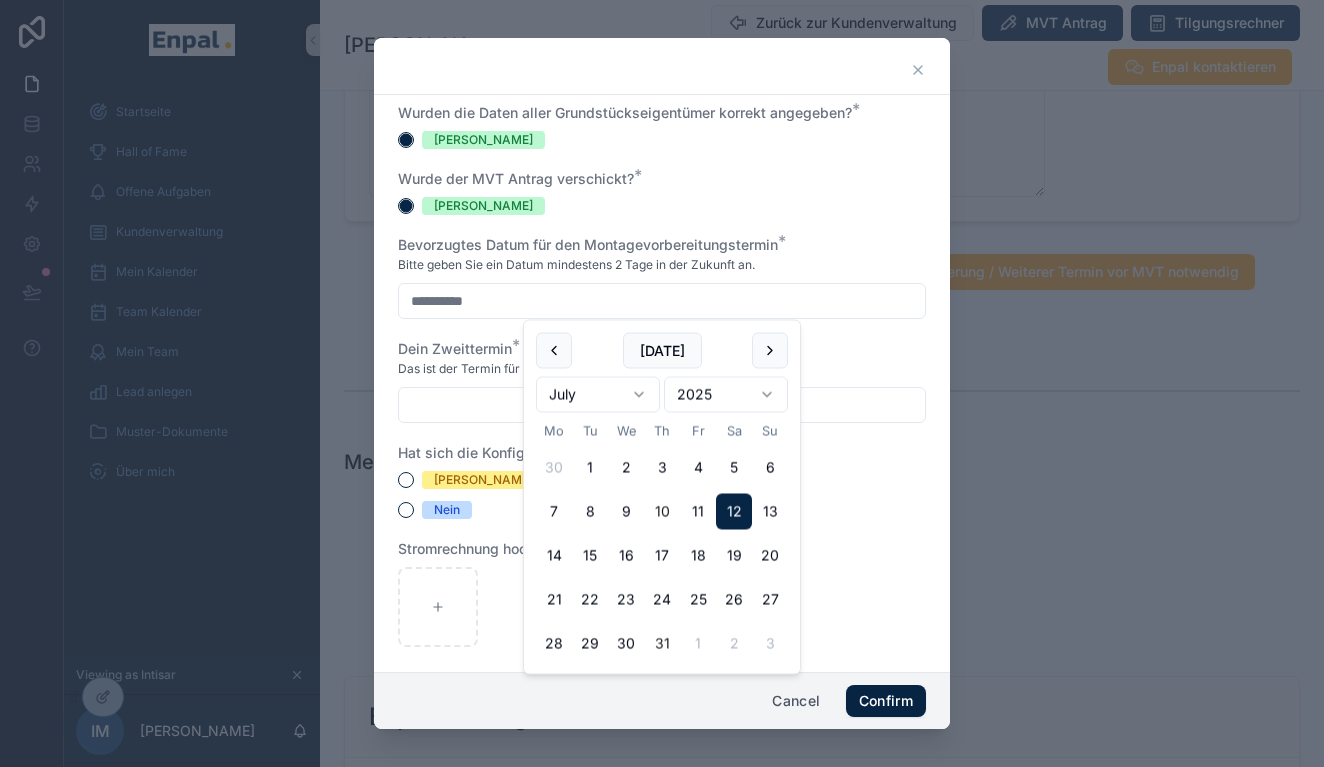 click on "31" at bounding box center (662, 644) 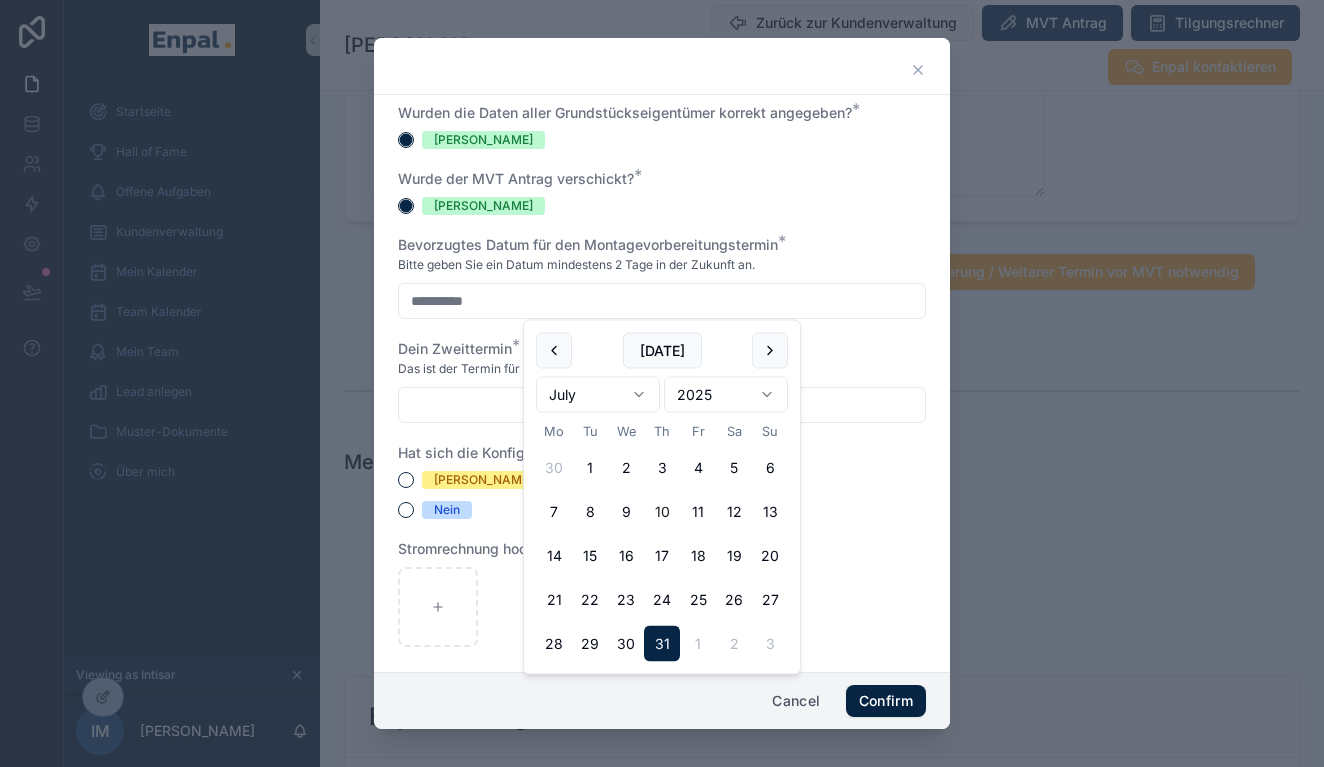 click on "Bitte geben Sie ein Datum mindestens 2 Tage in der Zukunft an." at bounding box center [662, 265] 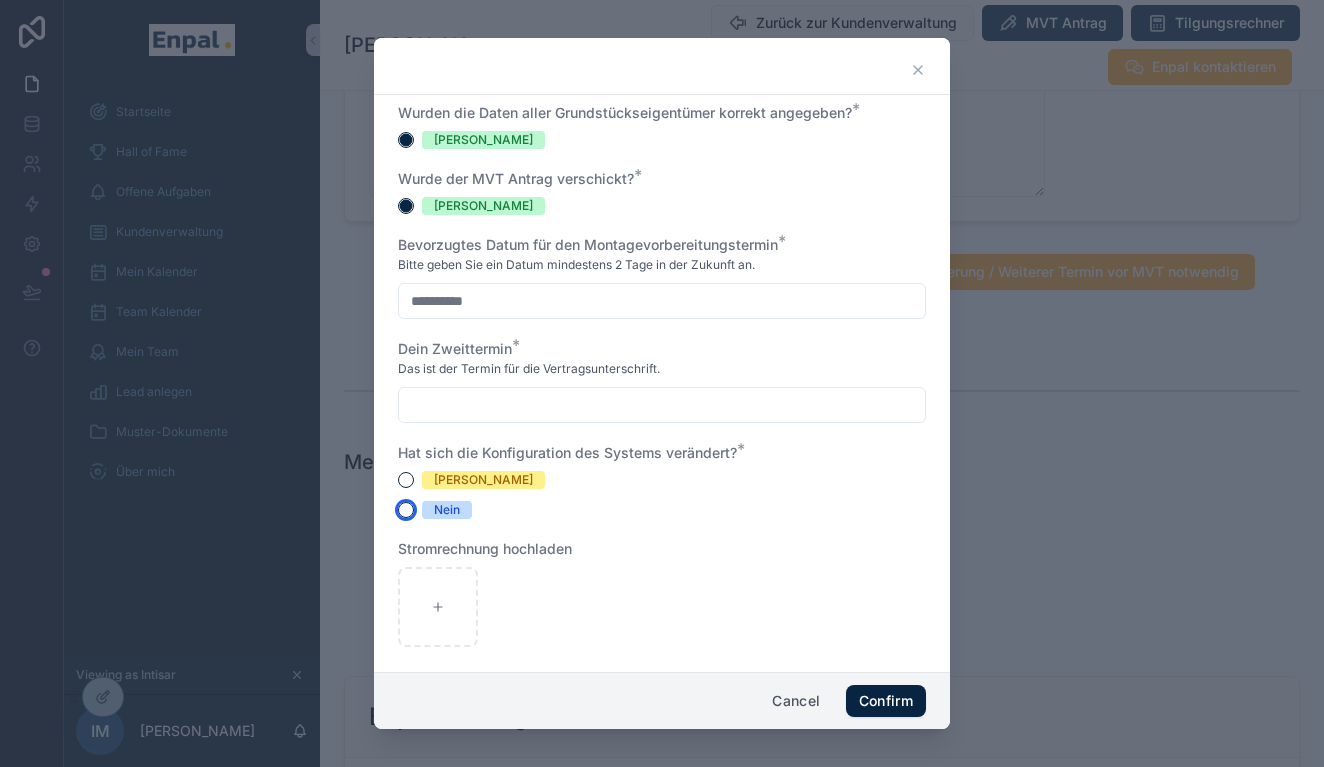 click on "Nein" at bounding box center (406, 510) 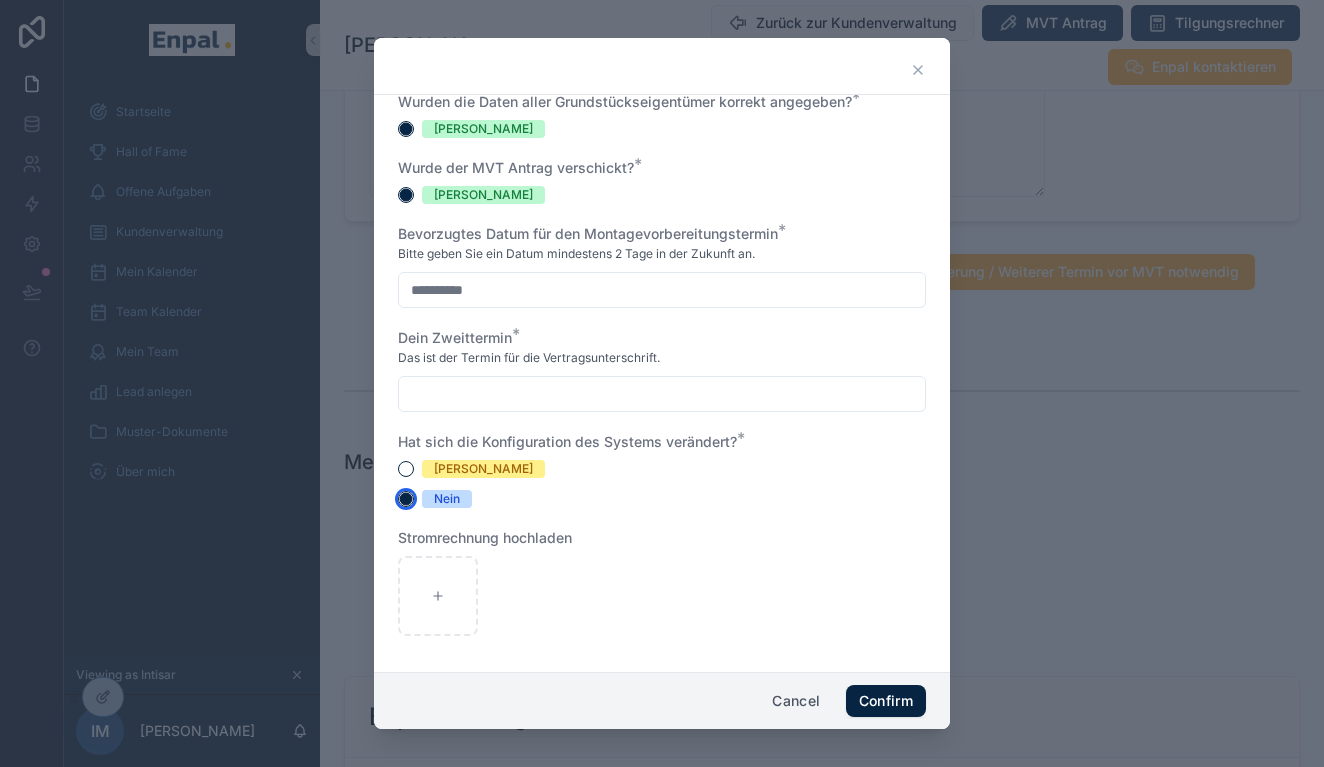scroll, scrollTop: 11, scrollLeft: 0, axis: vertical 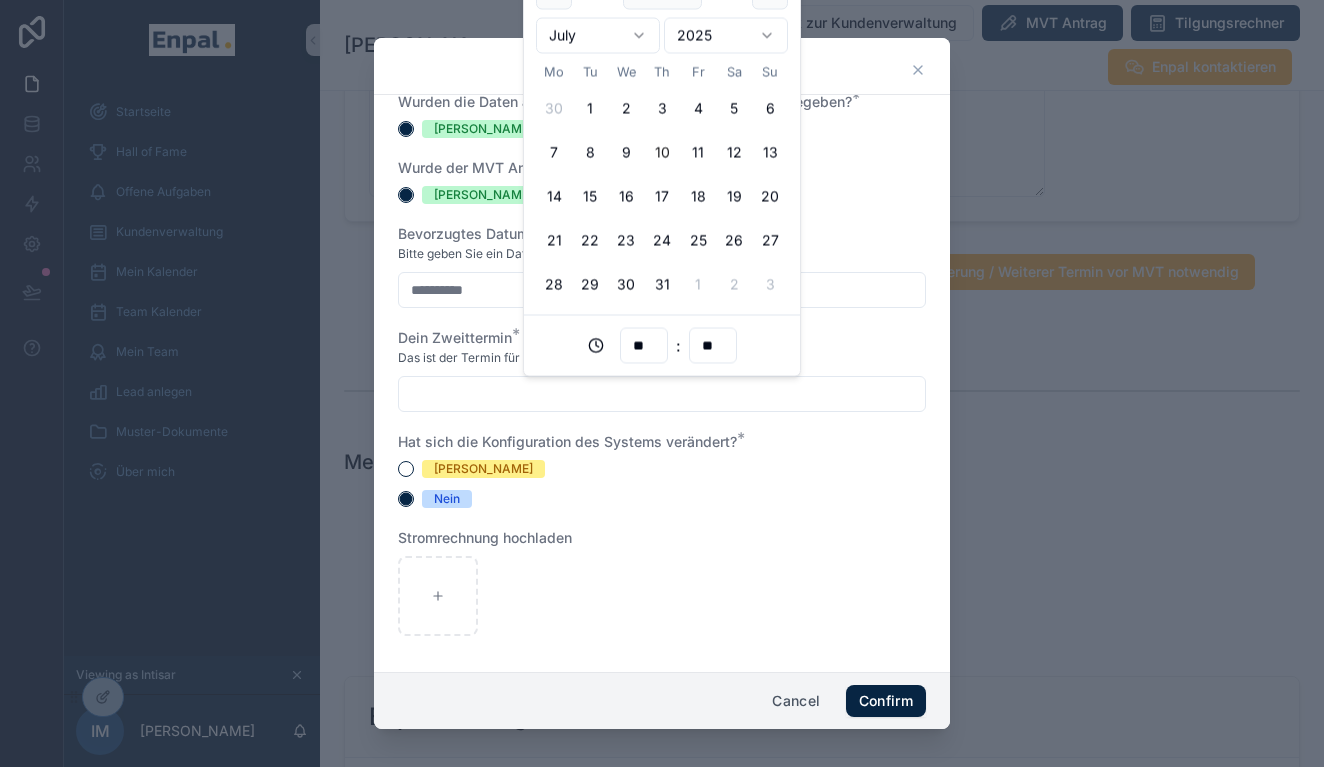 click at bounding box center [662, 394] 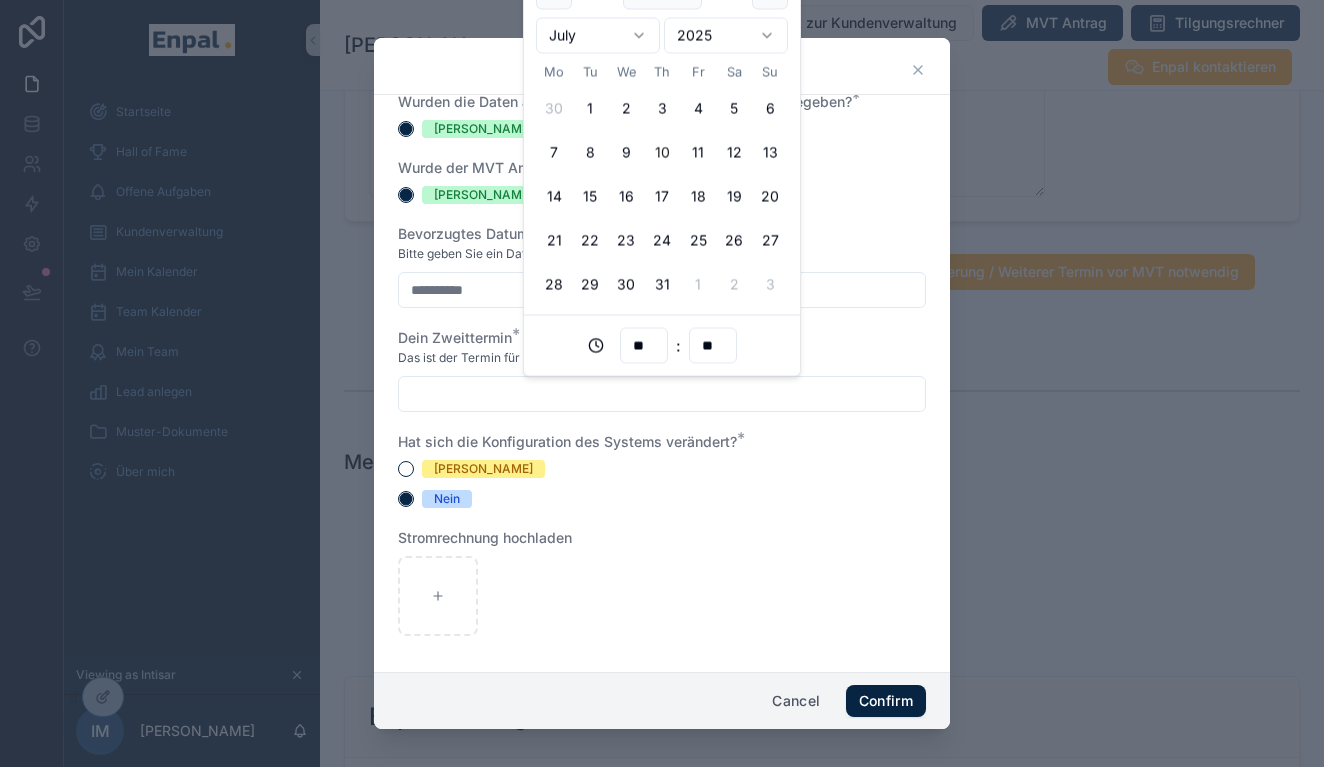 click on "**********" at bounding box center (662, 395) 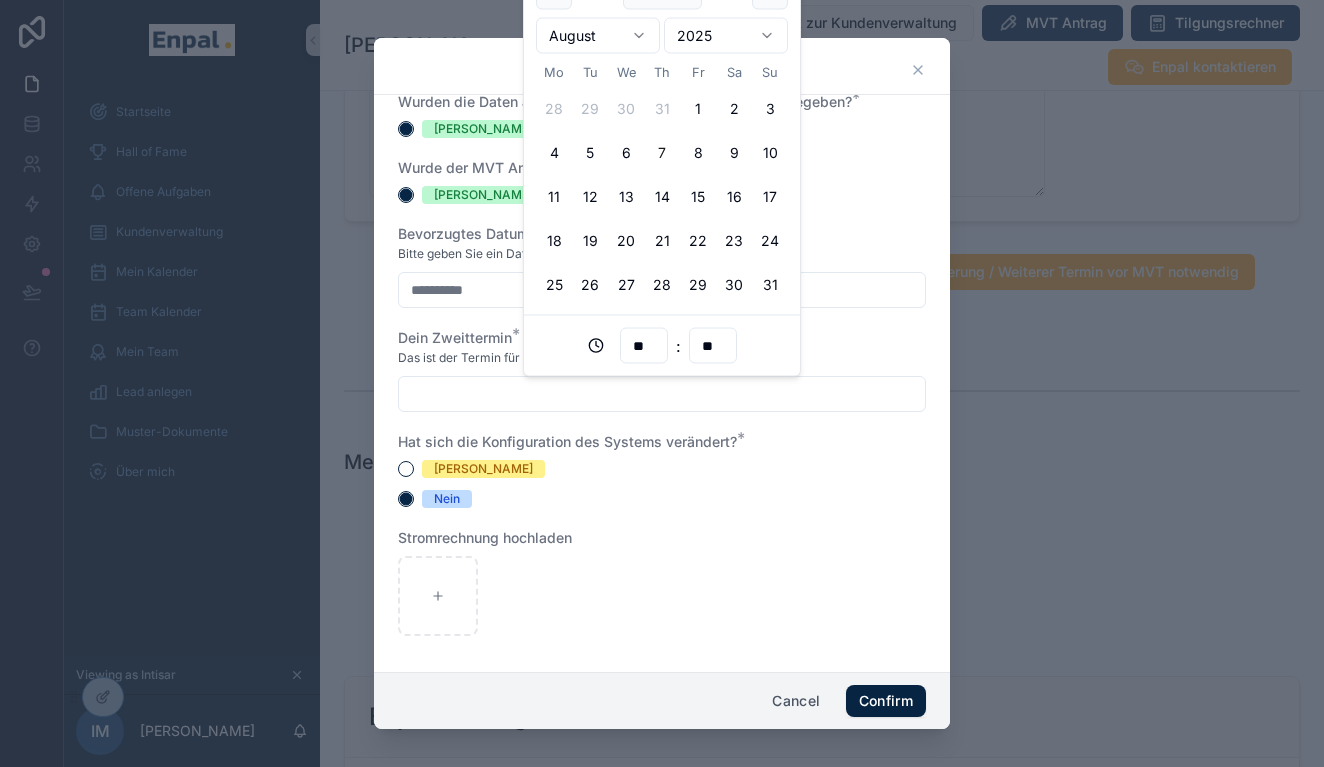 click on "7" at bounding box center [662, 153] 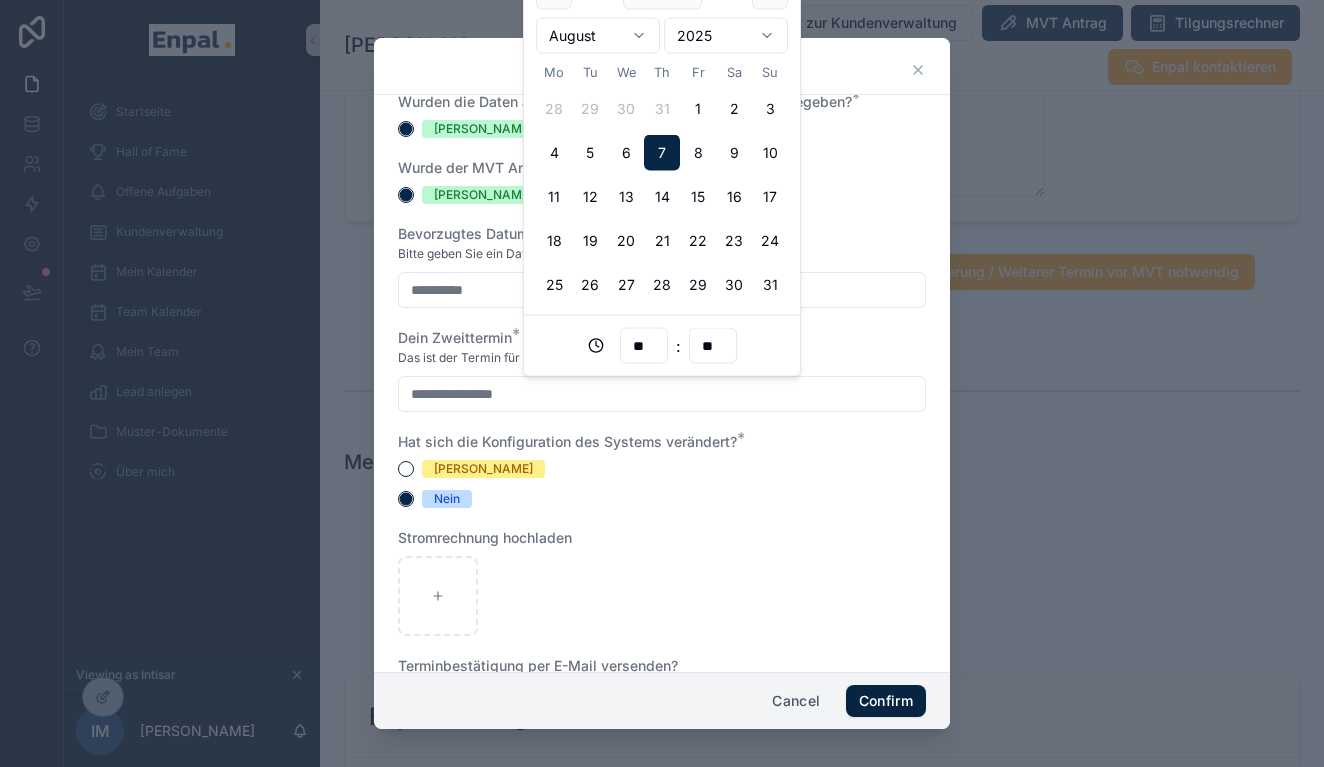 click on "**" at bounding box center (644, 346) 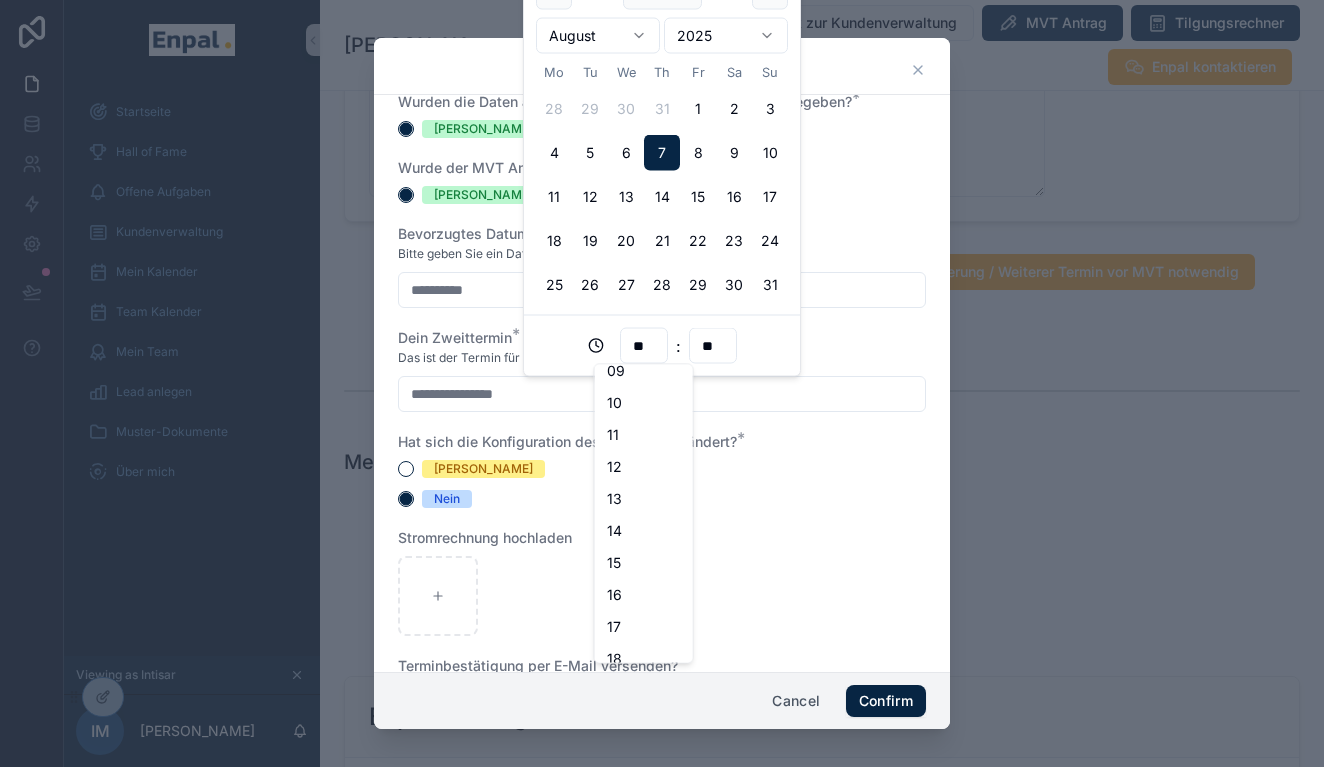 scroll, scrollTop: 302, scrollLeft: 0, axis: vertical 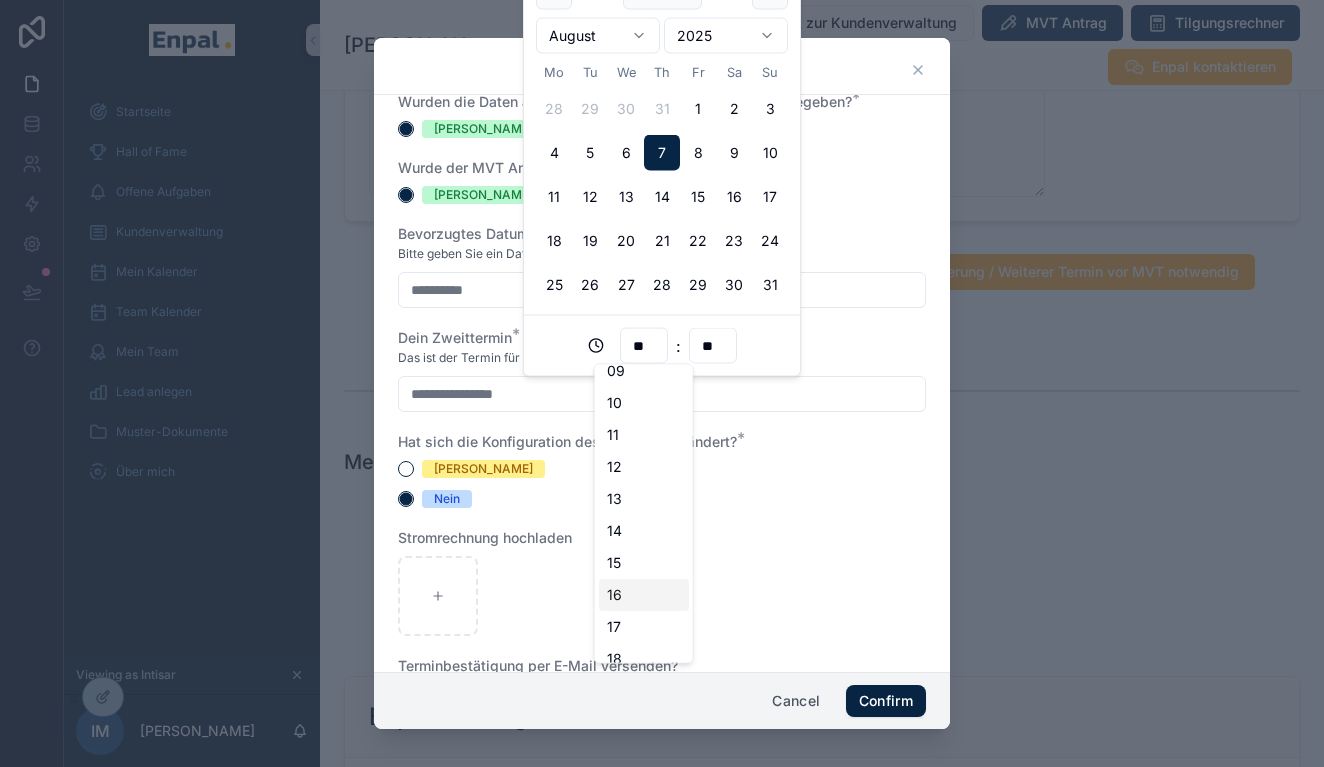 click on "16" at bounding box center (644, 595) 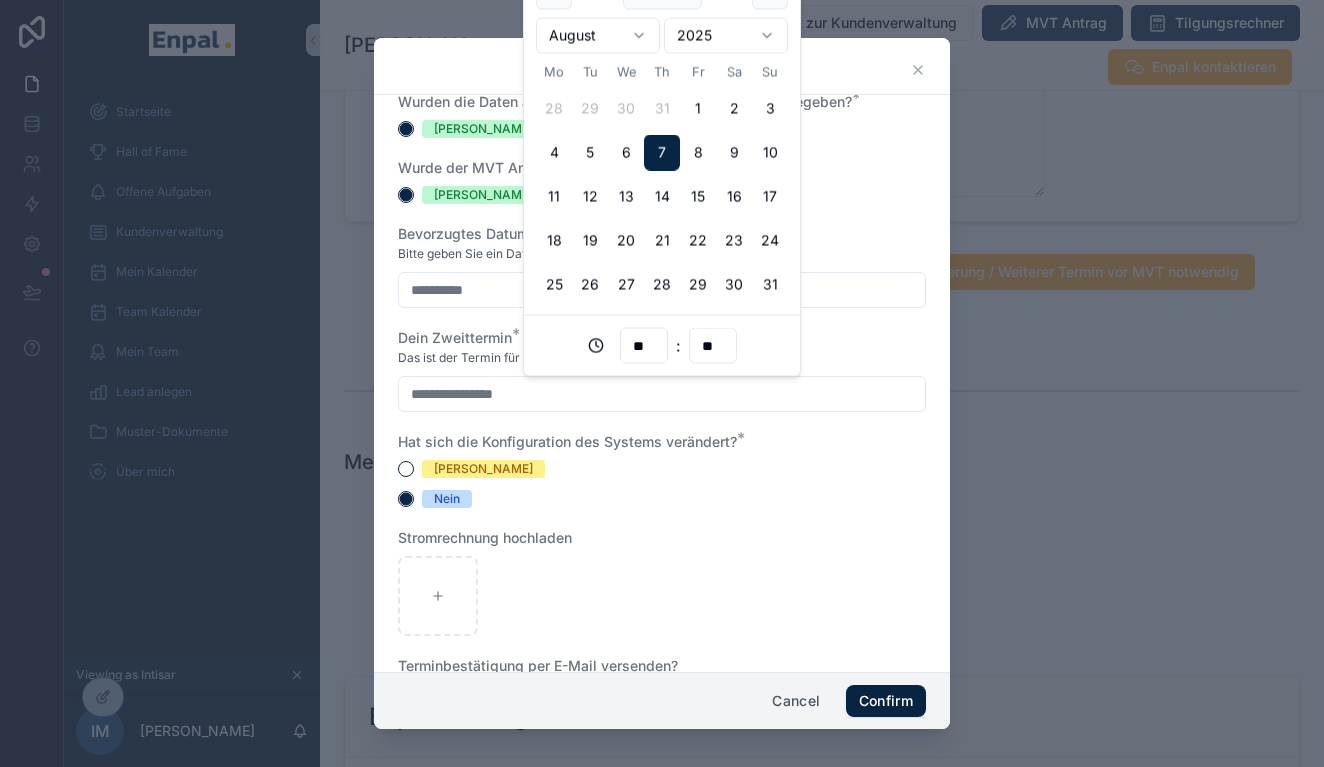 click on "Das ist der Termin für die Vertragsunterschrift." at bounding box center (662, 358) 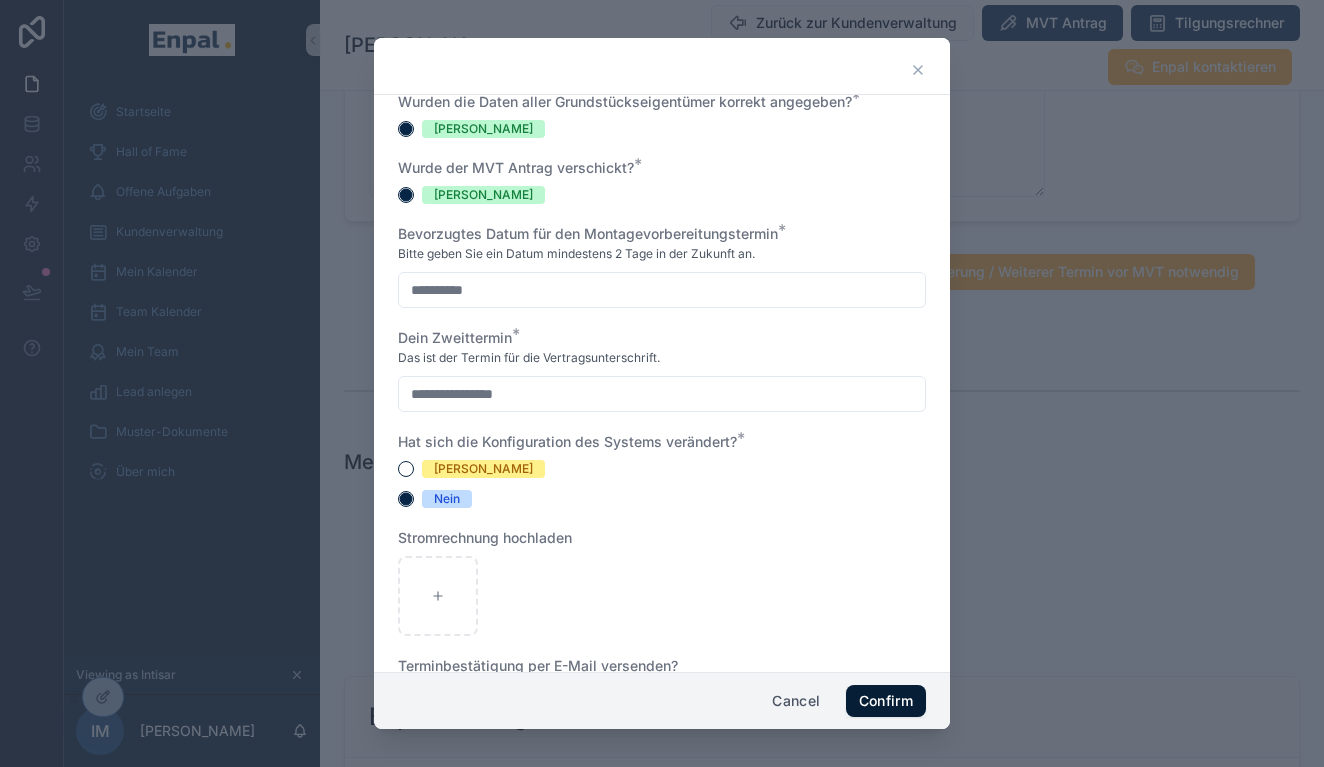 click on "Confirm" at bounding box center [886, 701] 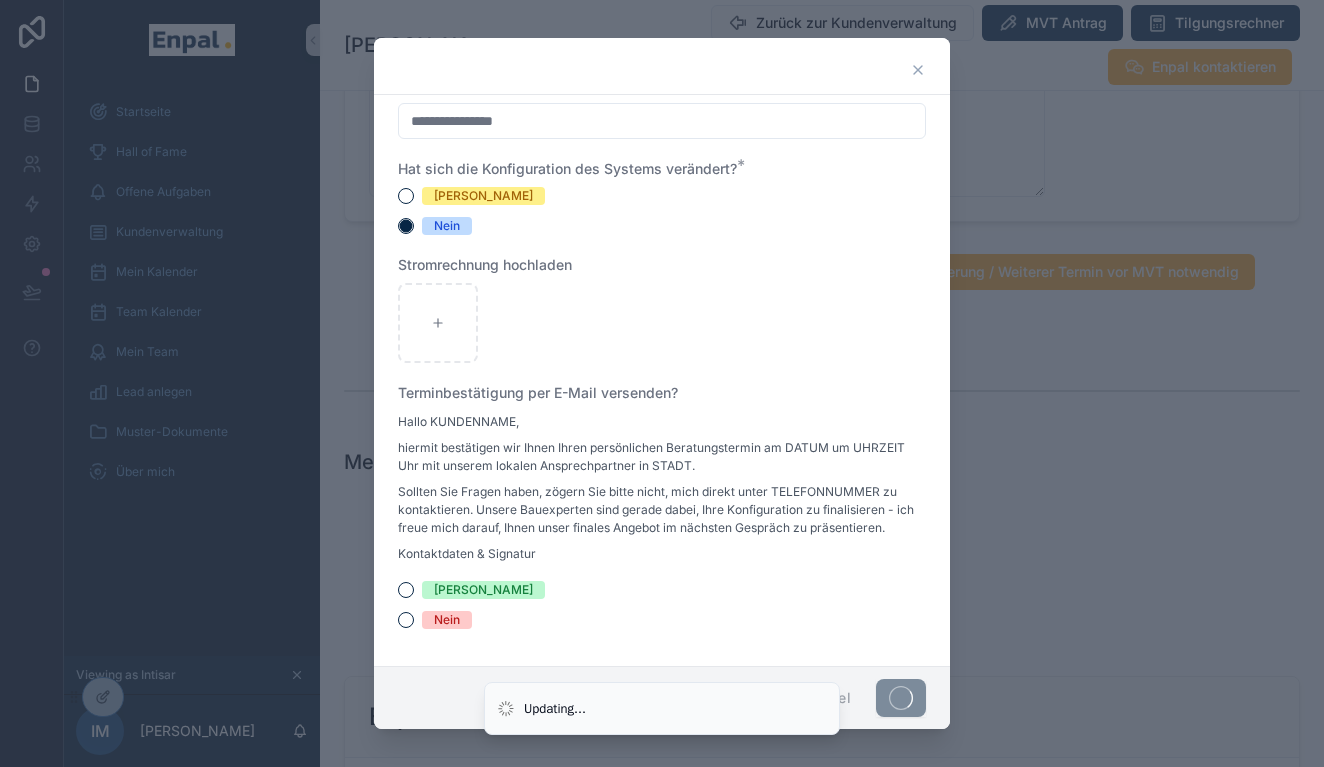 scroll, scrollTop: 286, scrollLeft: 0, axis: vertical 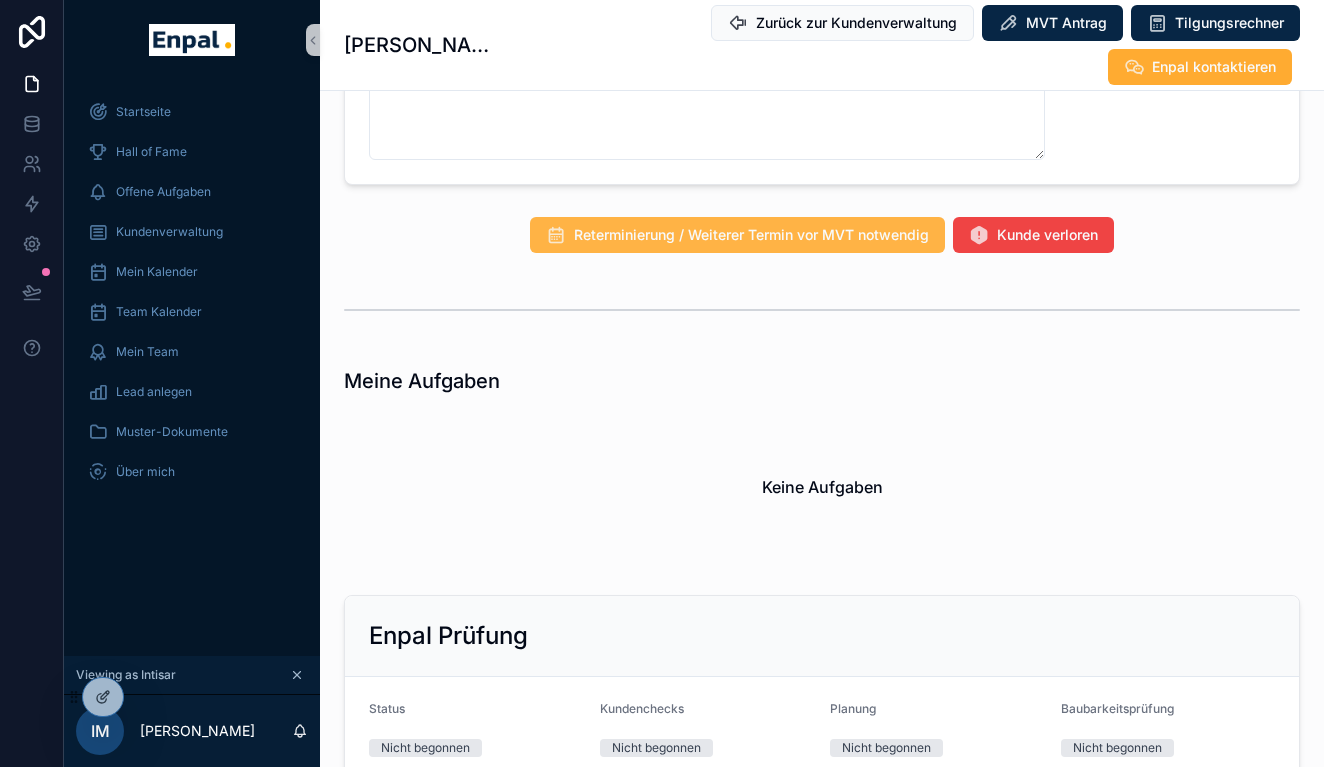 click on "Reterminierung / Weiterer Termin vor MVT notwendig" at bounding box center (751, 235) 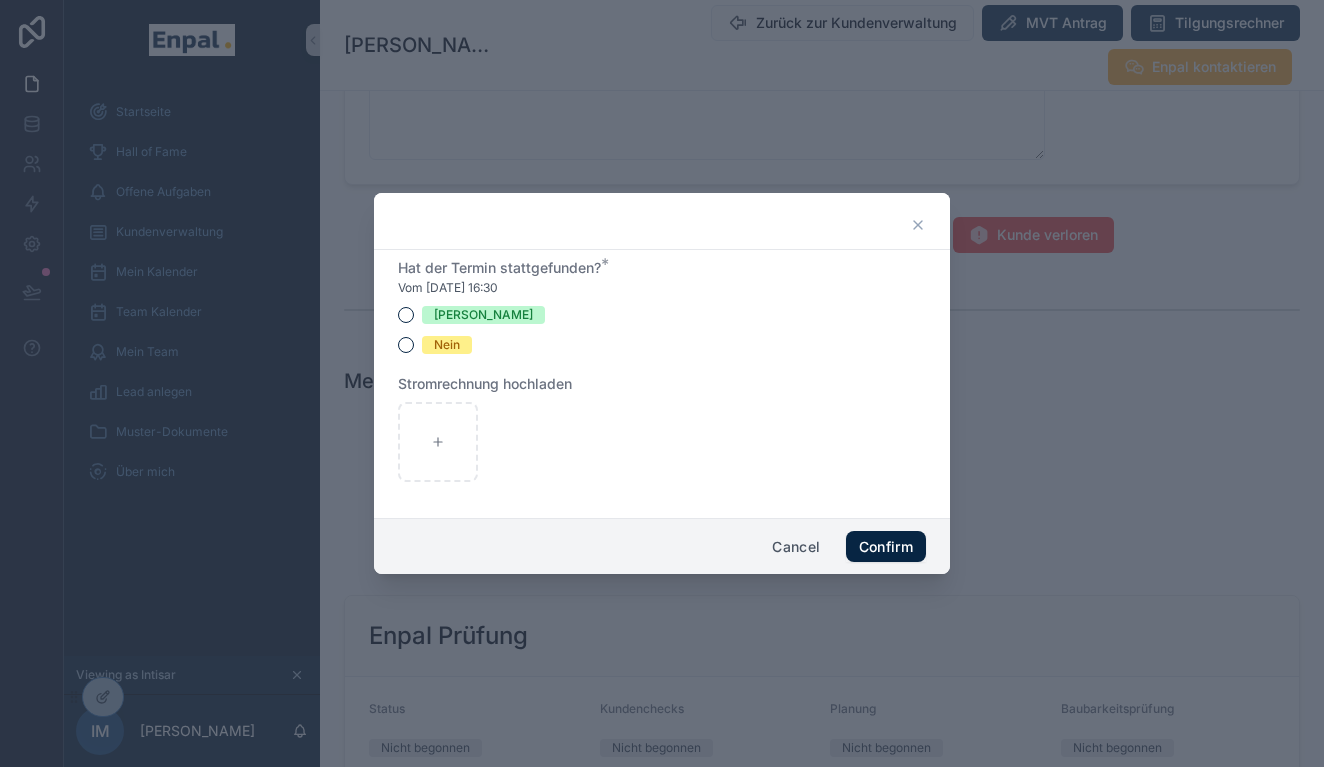 click on "Nein" at bounding box center (447, 345) 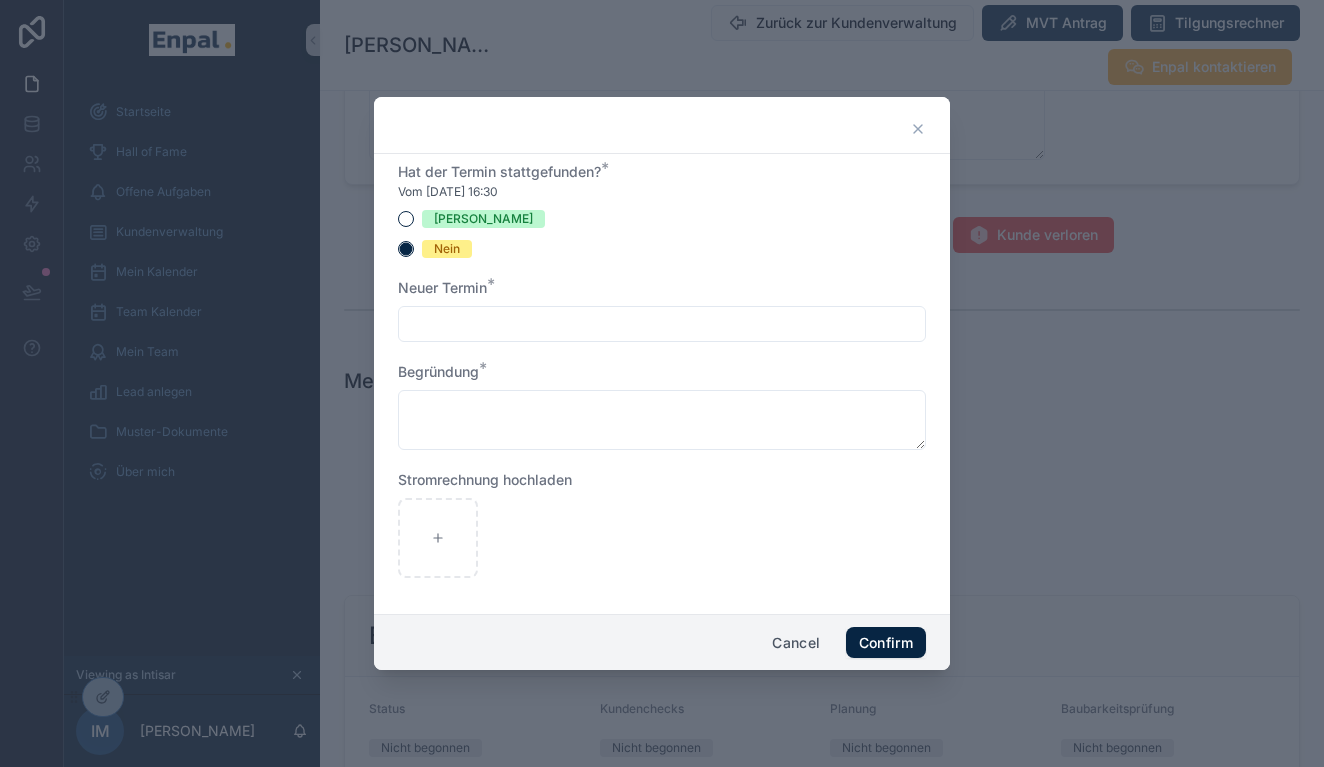 click 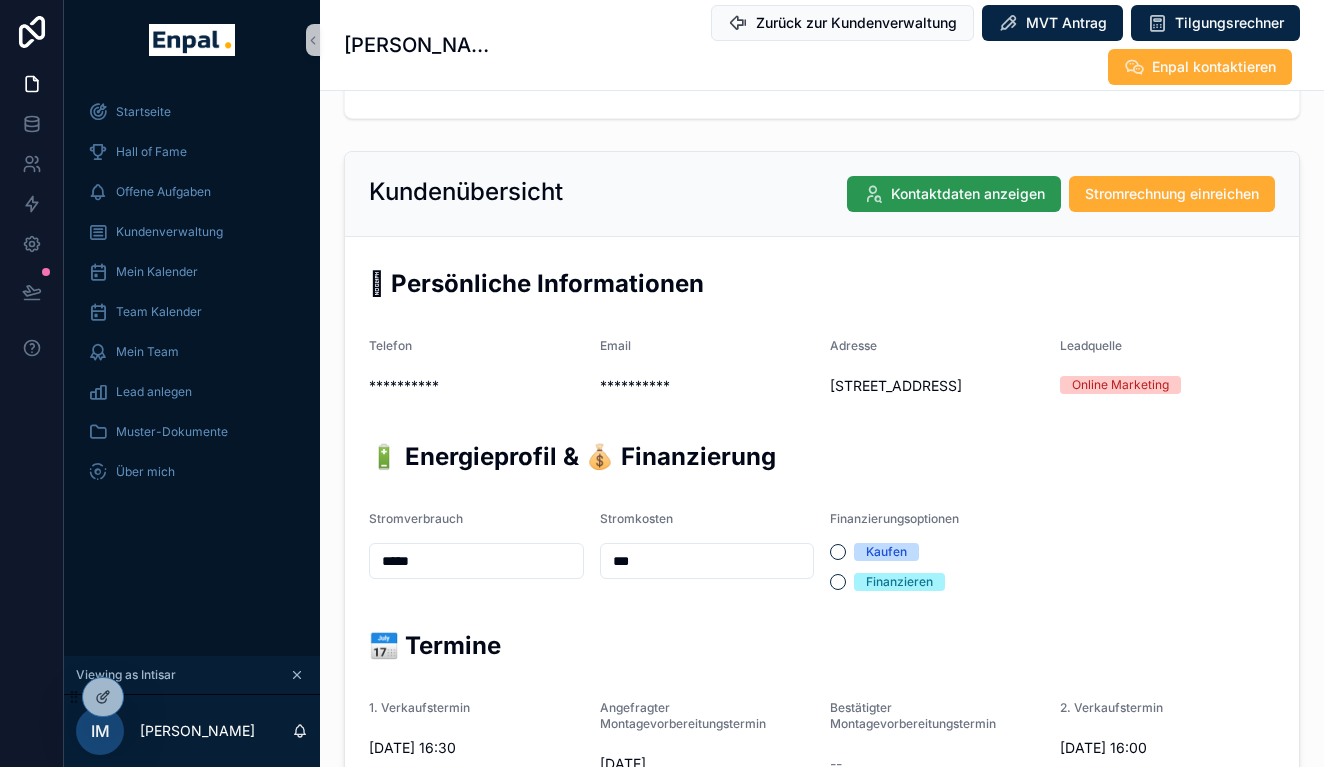 scroll, scrollTop: 319, scrollLeft: 0, axis: vertical 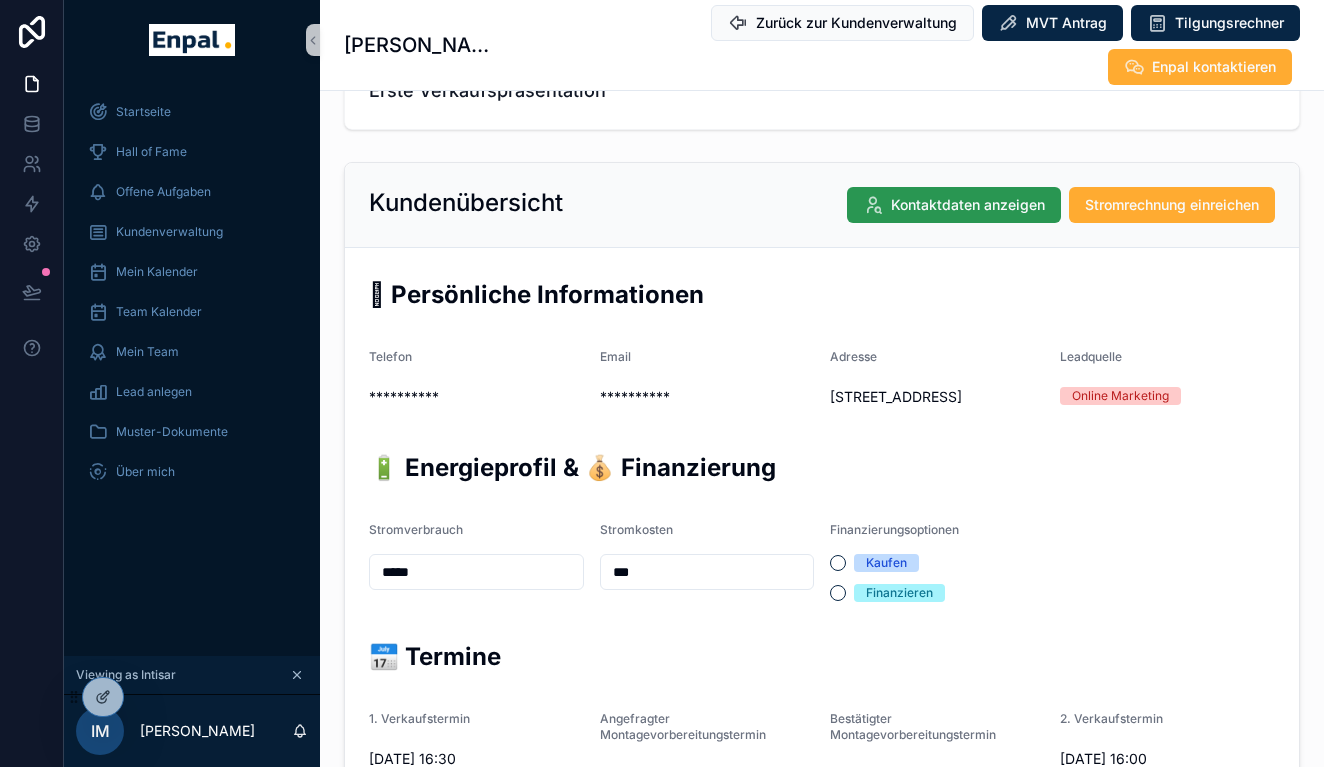 click on "Kontaktdaten anzeigen" at bounding box center (968, 205) 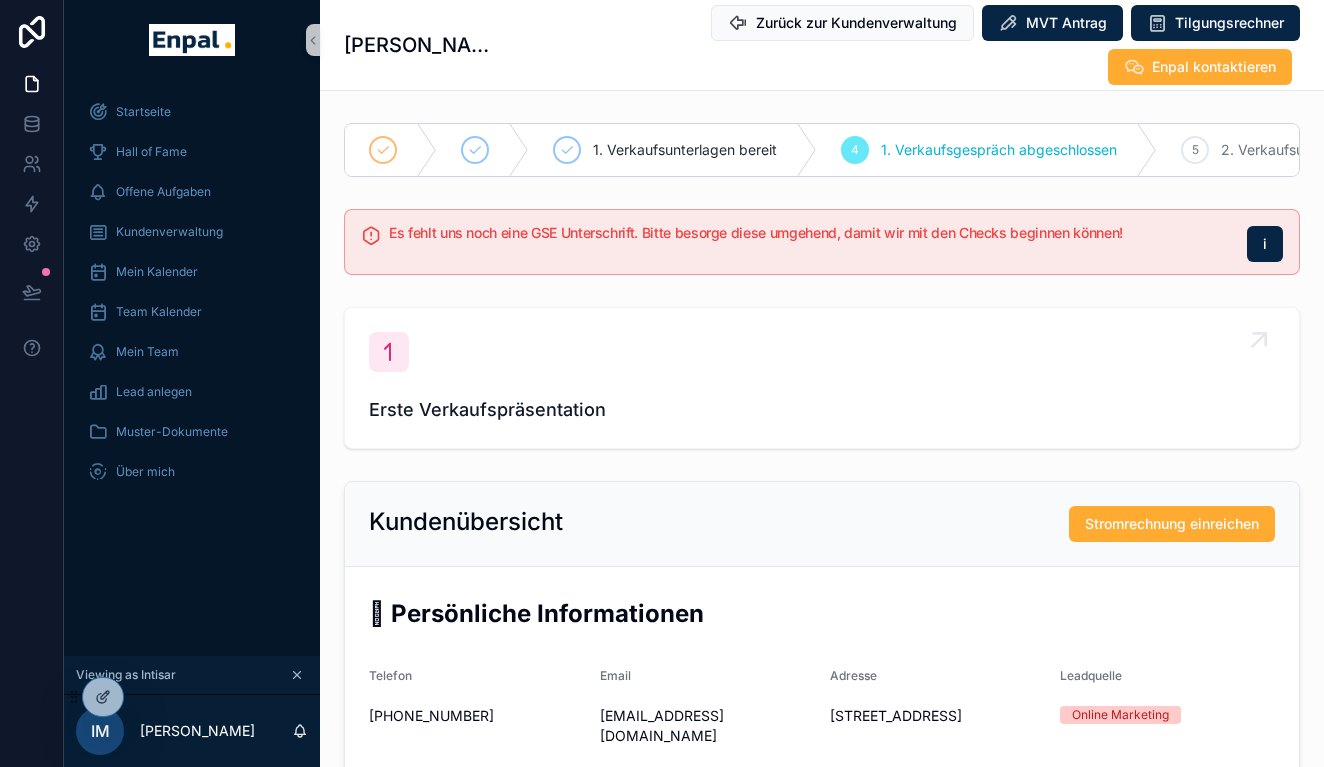 scroll, scrollTop: 0, scrollLeft: 0, axis: both 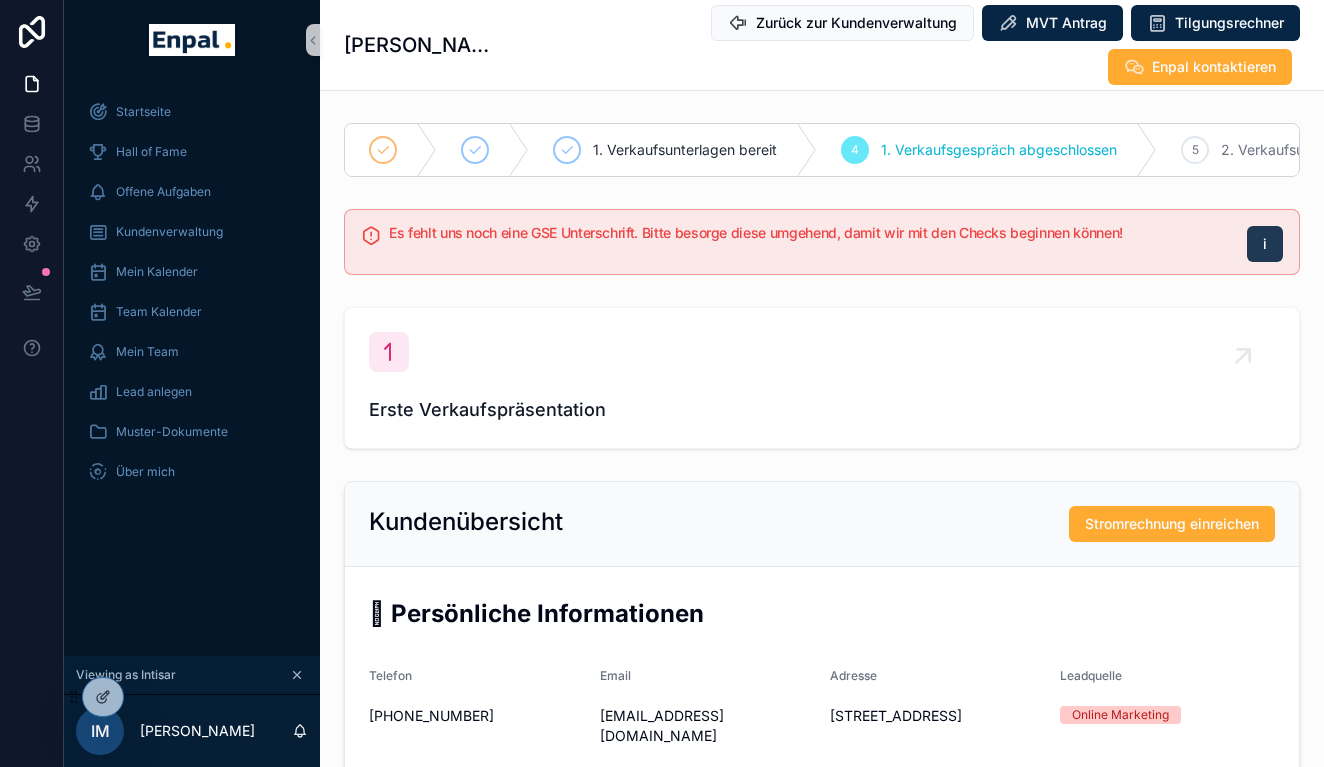 click on "i" at bounding box center [1265, 244] 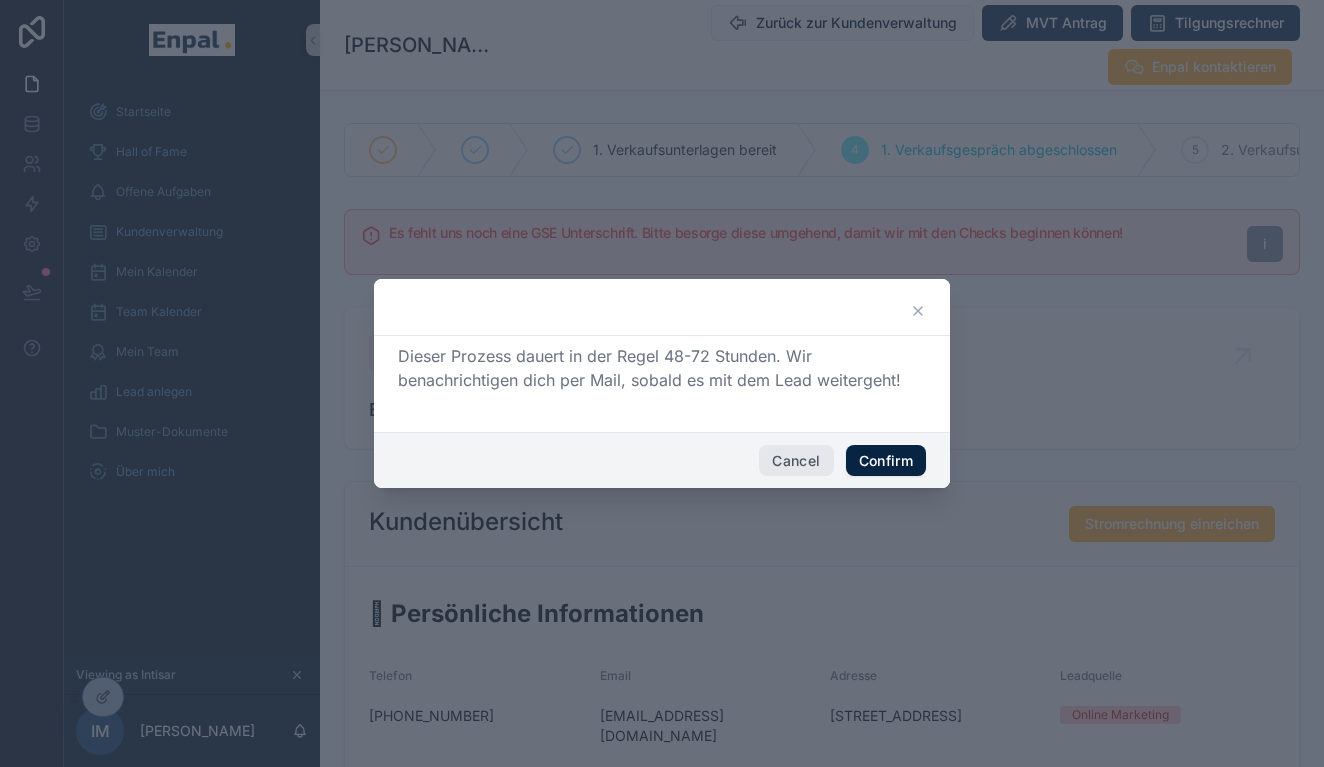 click on "Cancel" at bounding box center (796, 461) 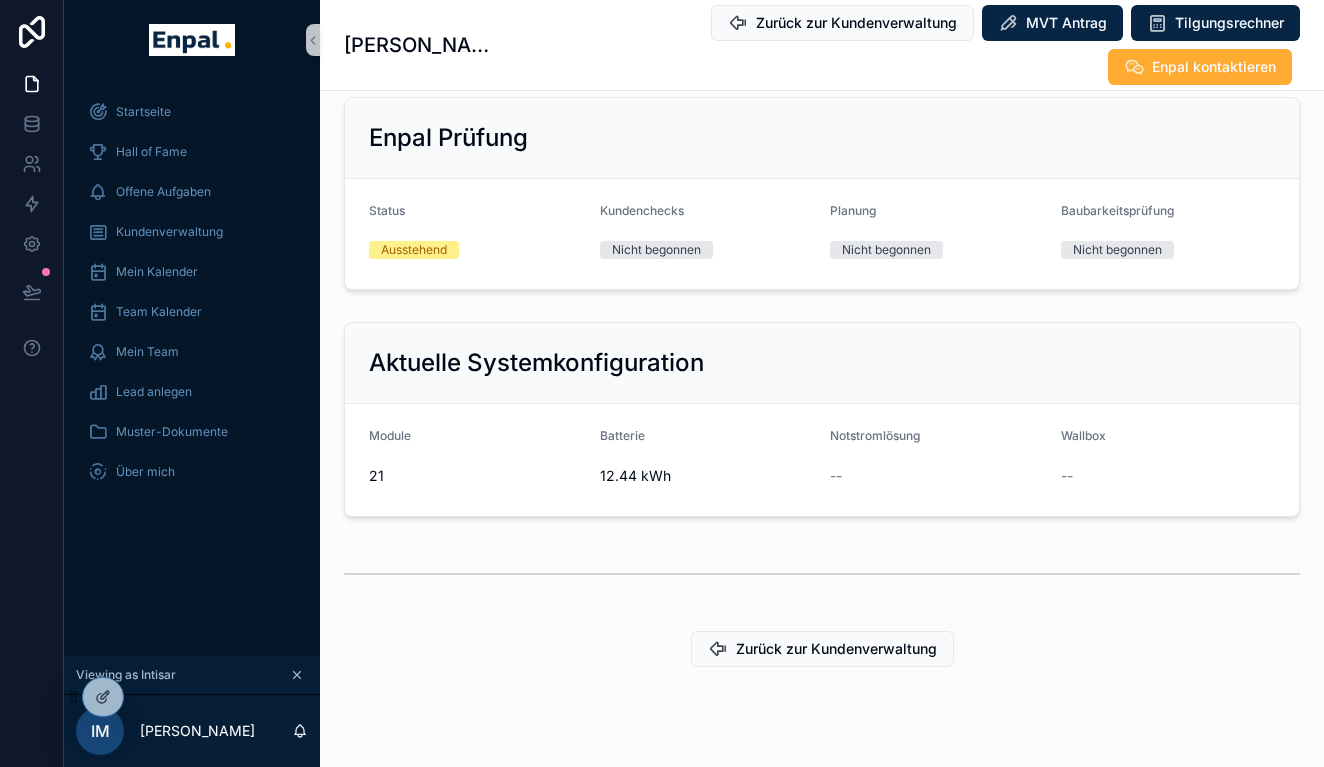 scroll, scrollTop: 2434, scrollLeft: 0, axis: vertical 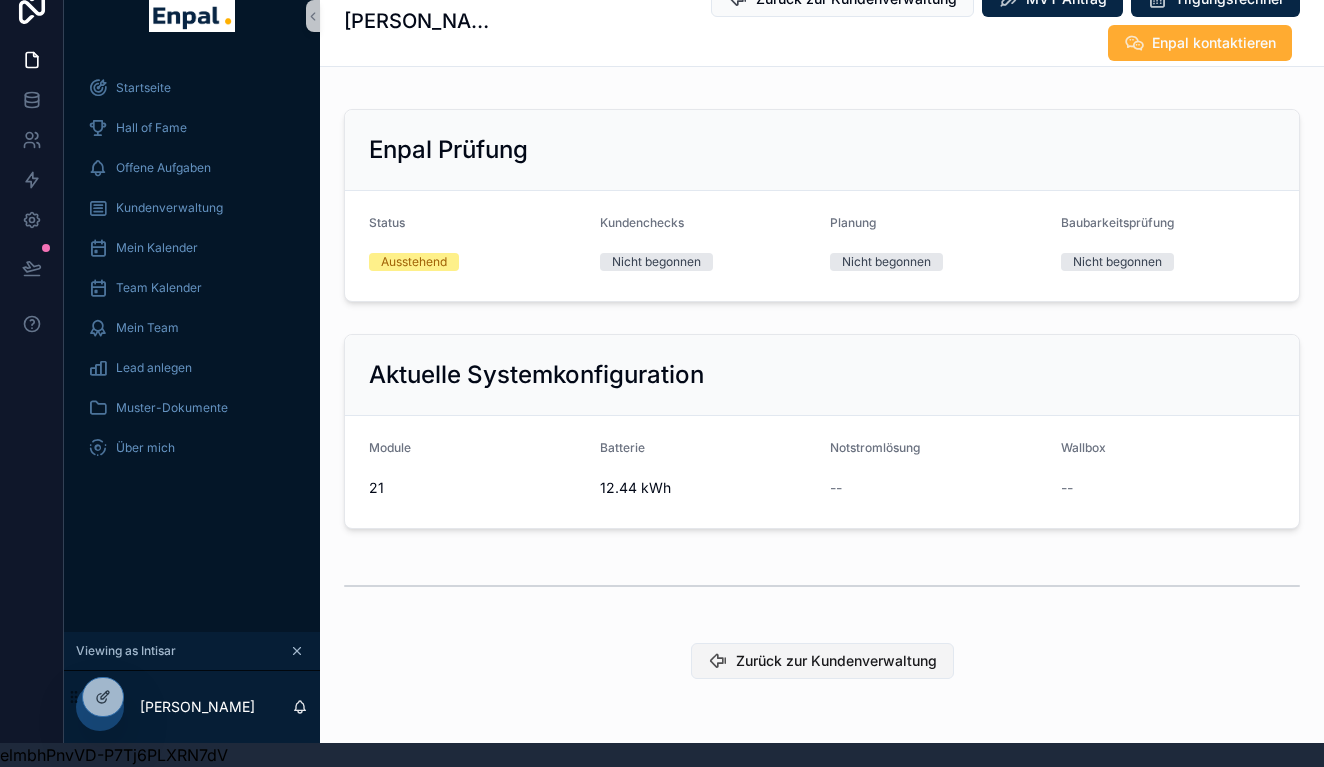 click on "Zurück zur Kundenverwaltung" at bounding box center [836, 661] 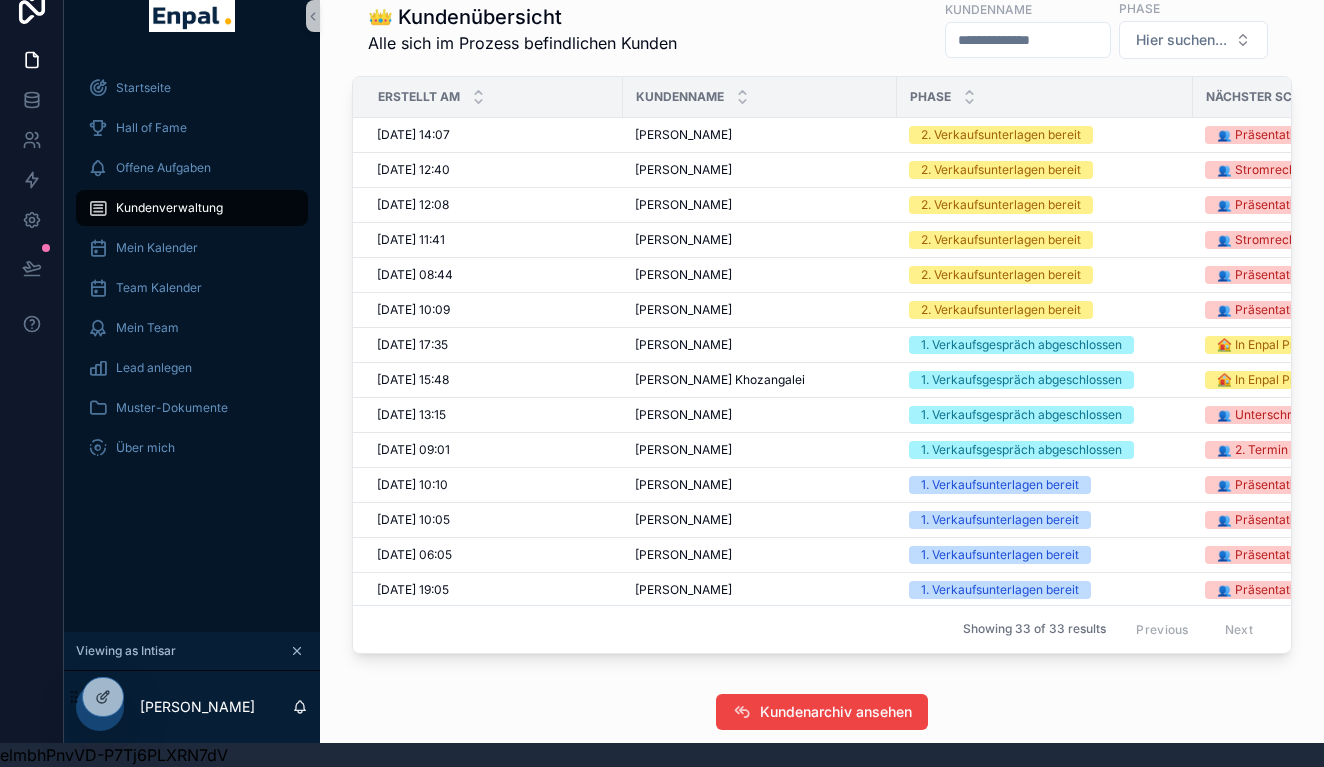scroll, scrollTop: 1279, scrollLeft: 0, axis: vertical 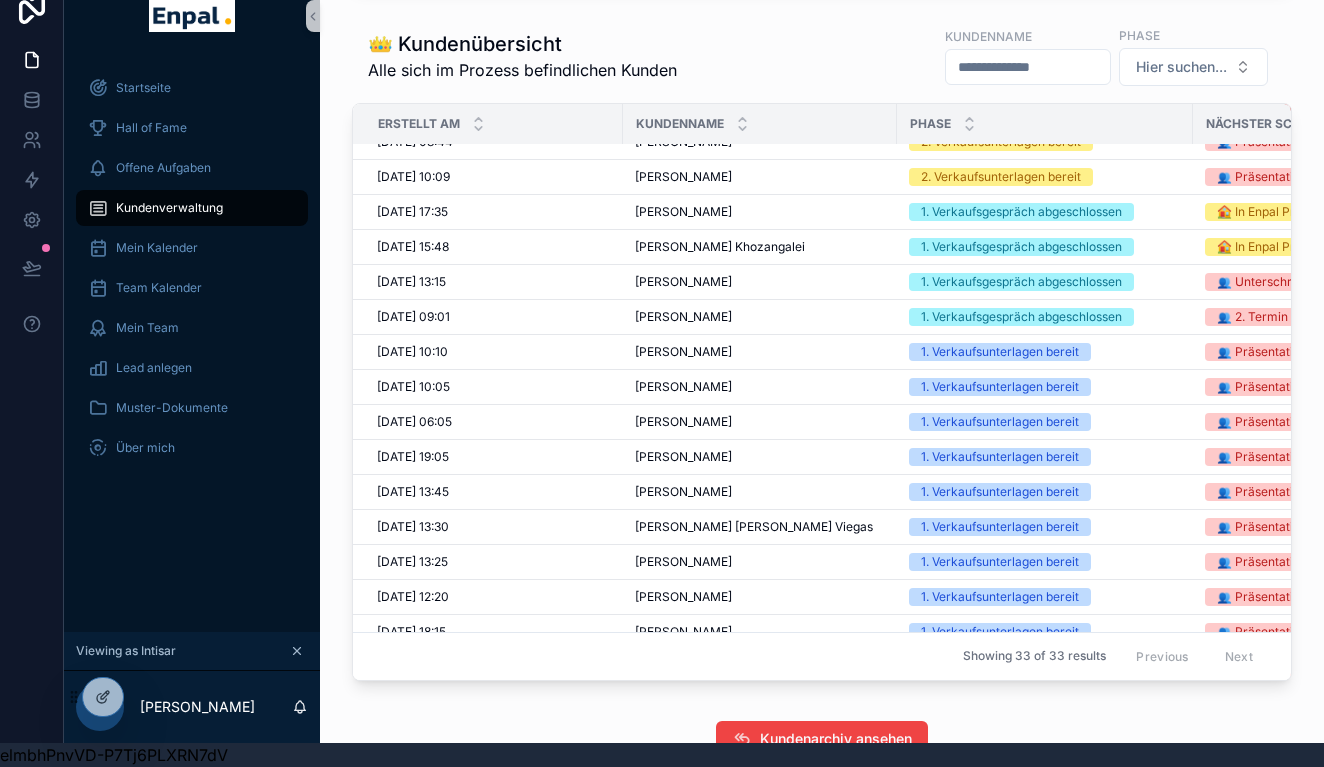 click at bounding box center [1028, 67] 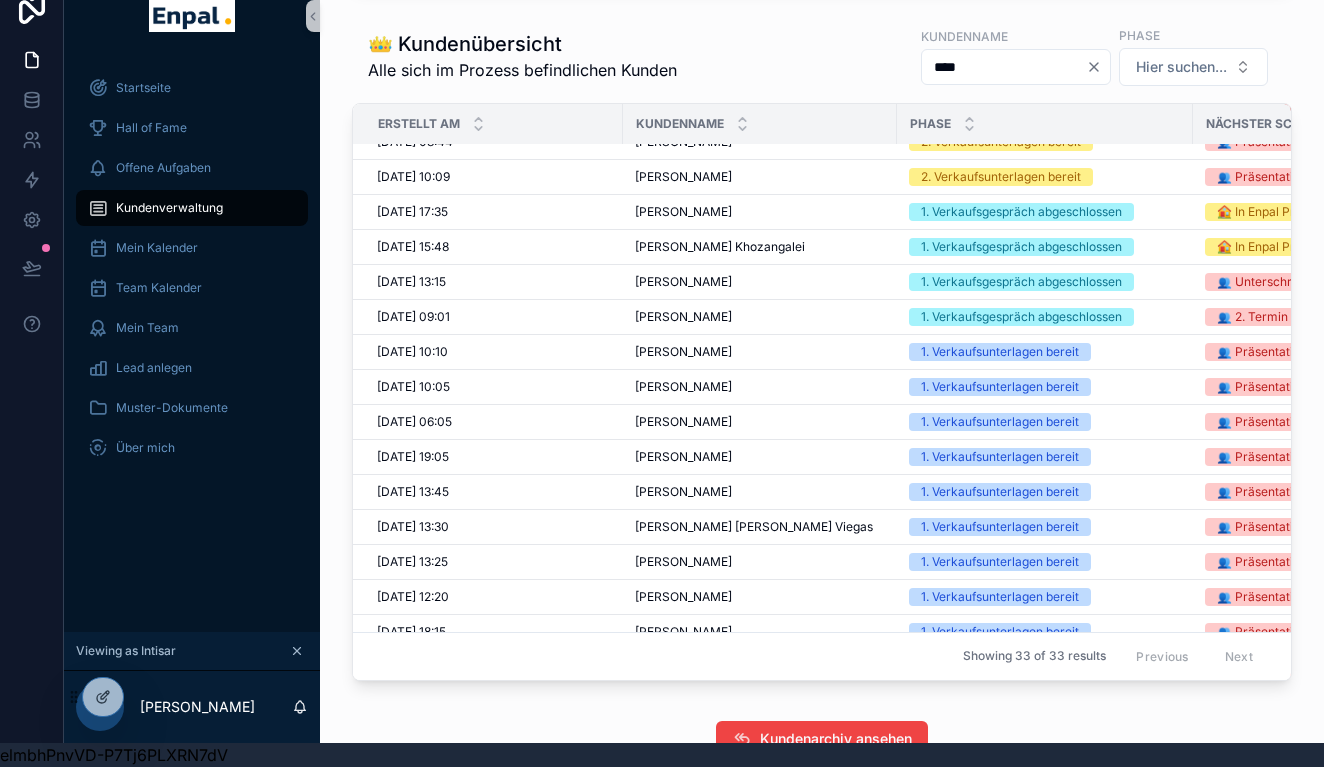 type on "****" 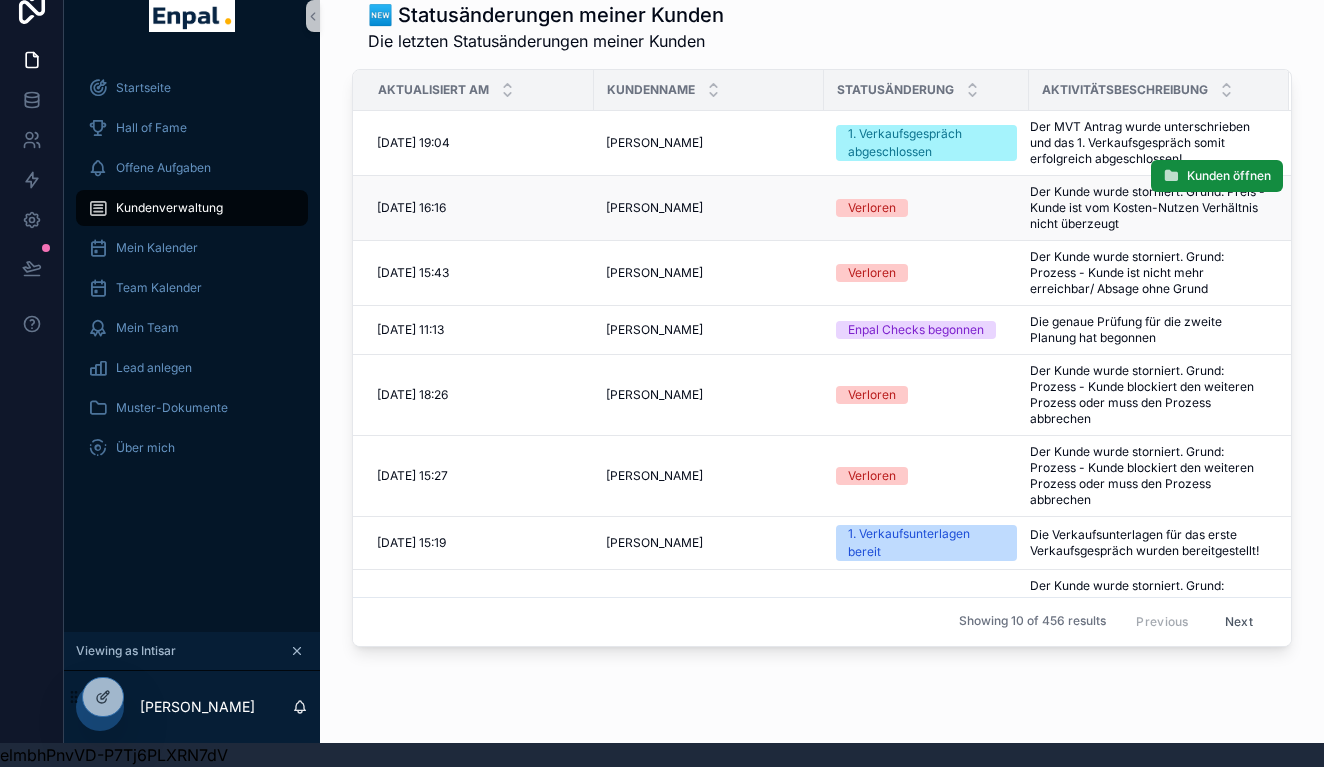scroll, scrollTop: 0, scrollLeft: 0, axis: both 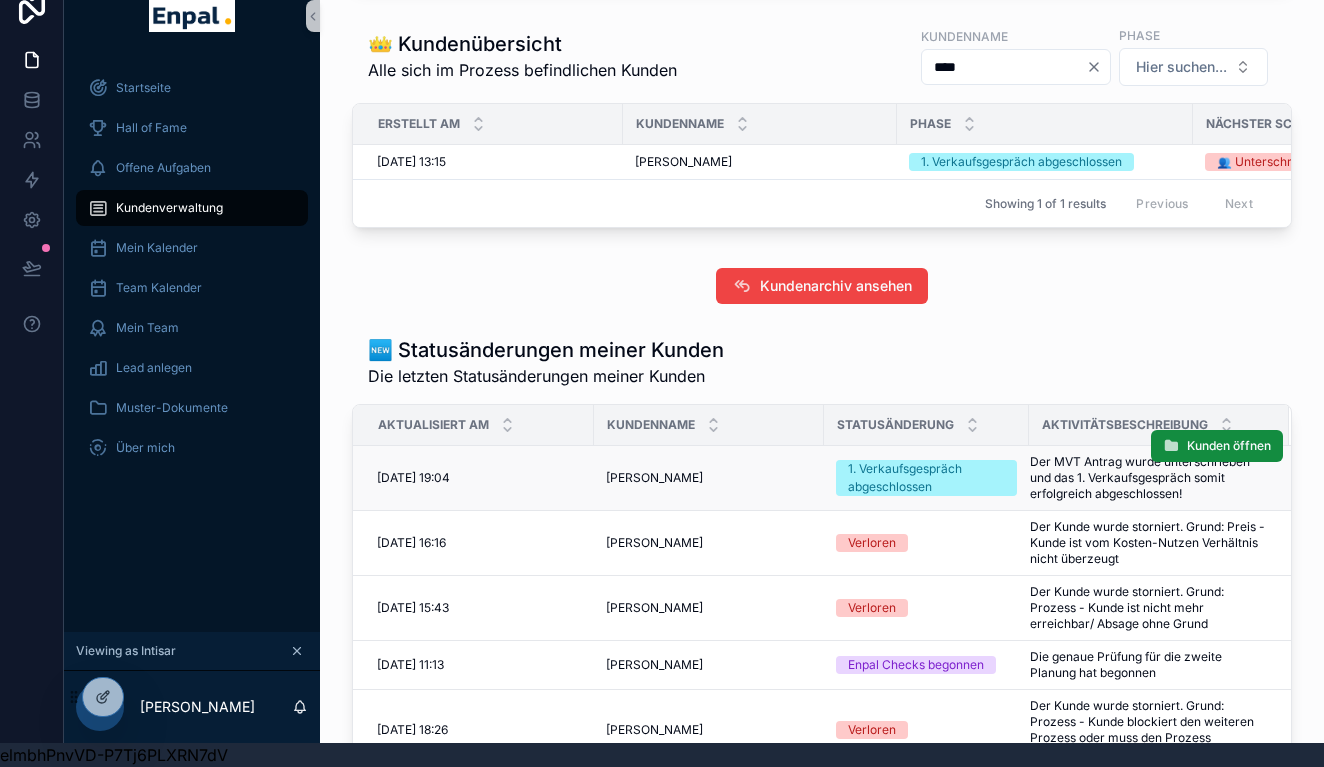click on "[PERSON_NAME]" at bounding box center [654, 478] 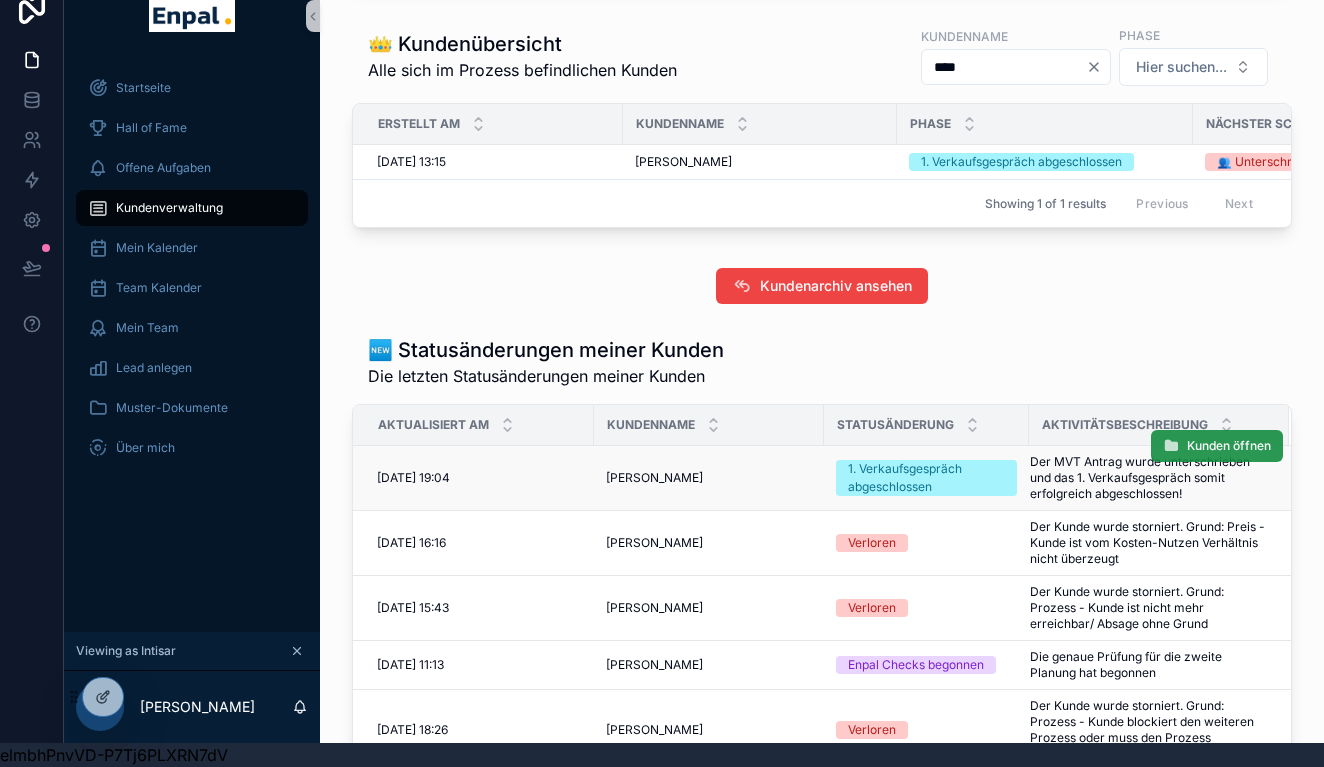 click on "Kunden öffnen" at bounding box center [1229, 446] 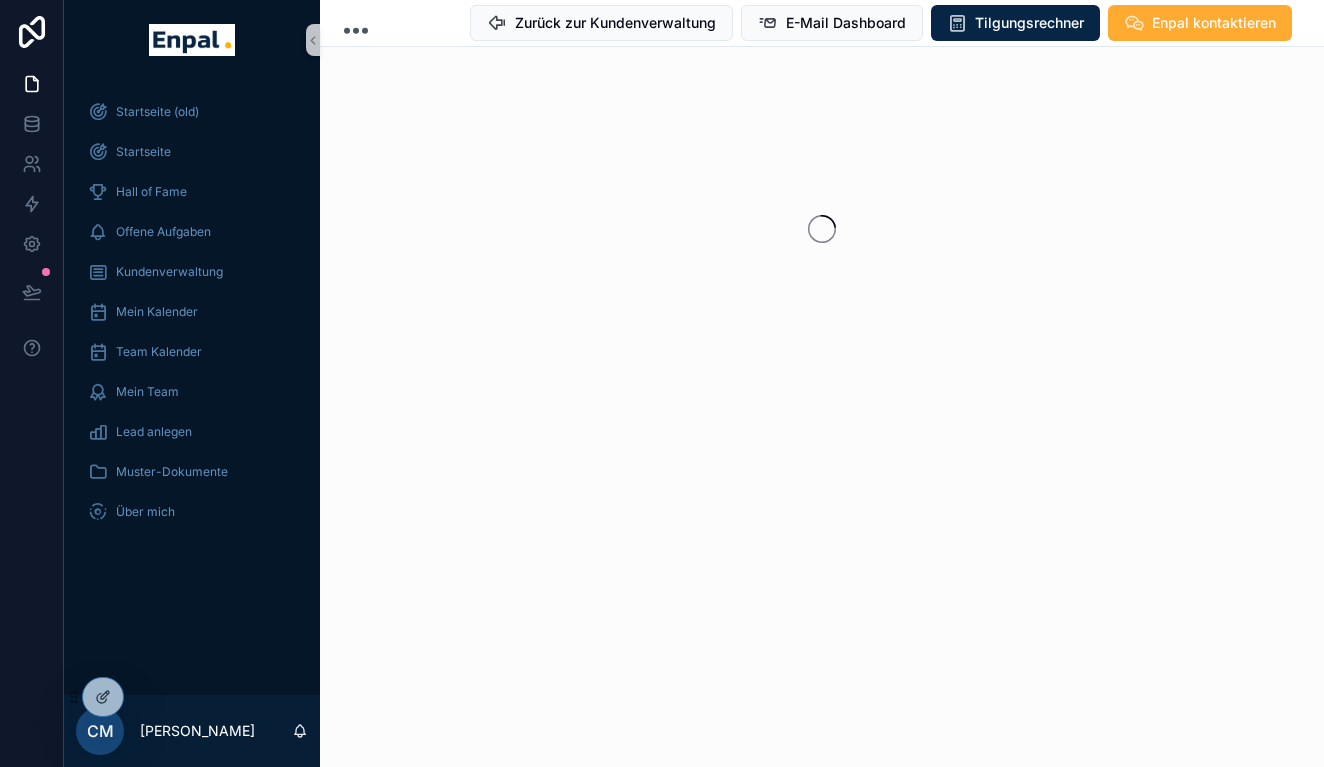 scroll, scrollTop: 0, scrollLeft: 0, axis: both 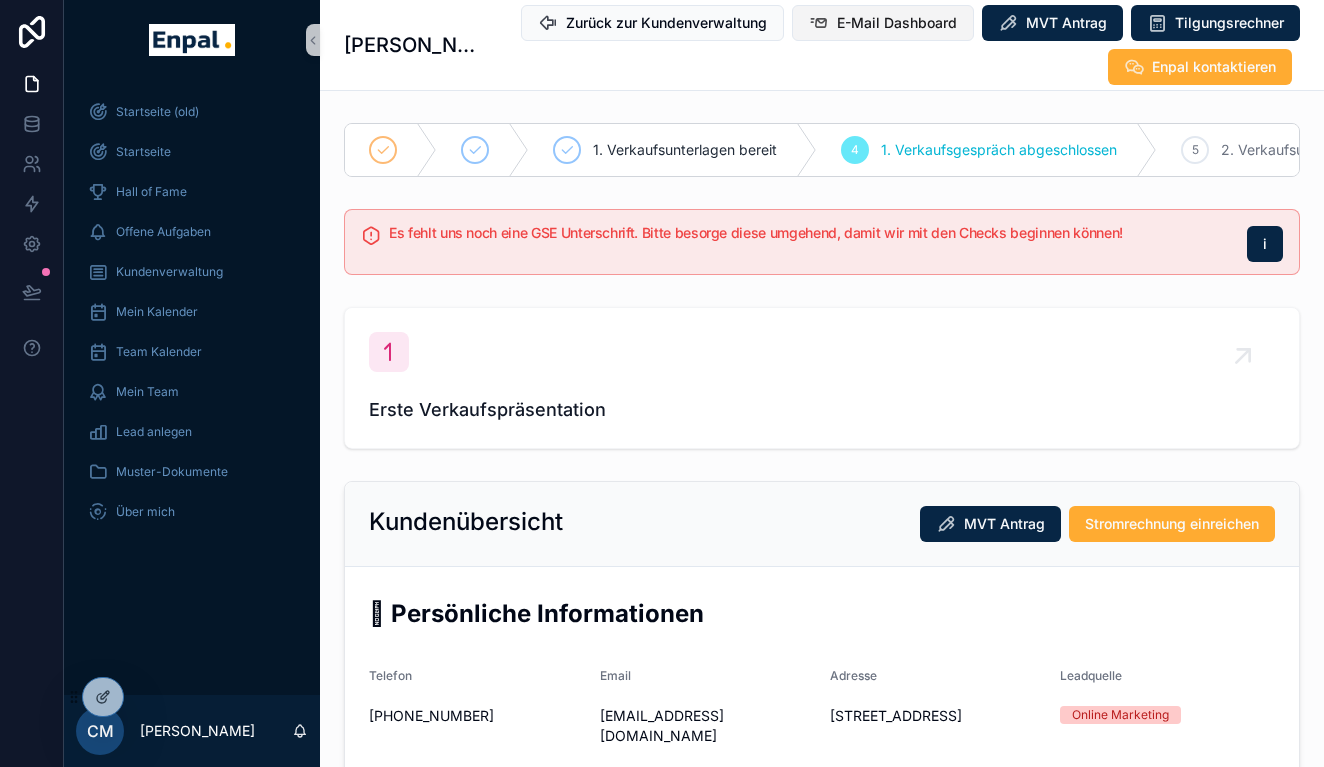 click on "E-Mail Dashboard" at bounding box center [897, 23] 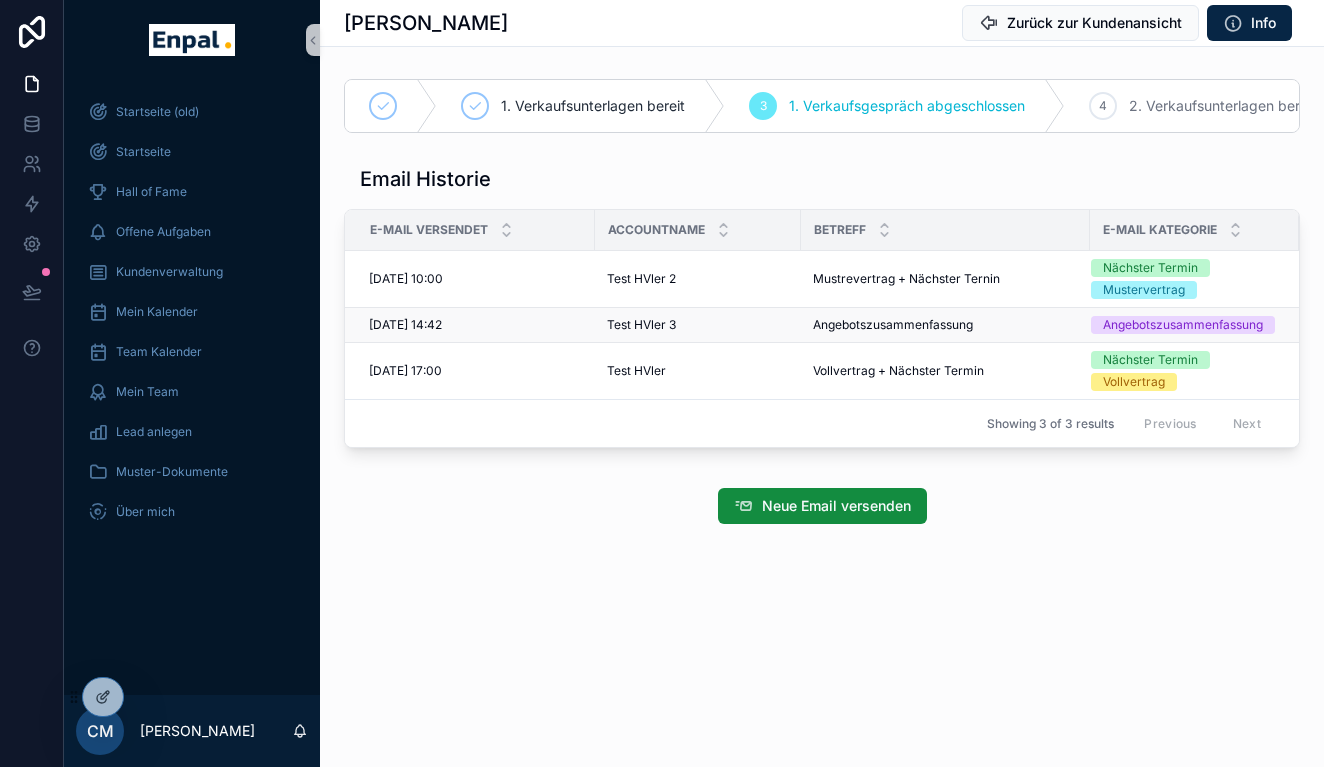 scroll, scrollTop: 0, scrollLeft: 0, axis: both 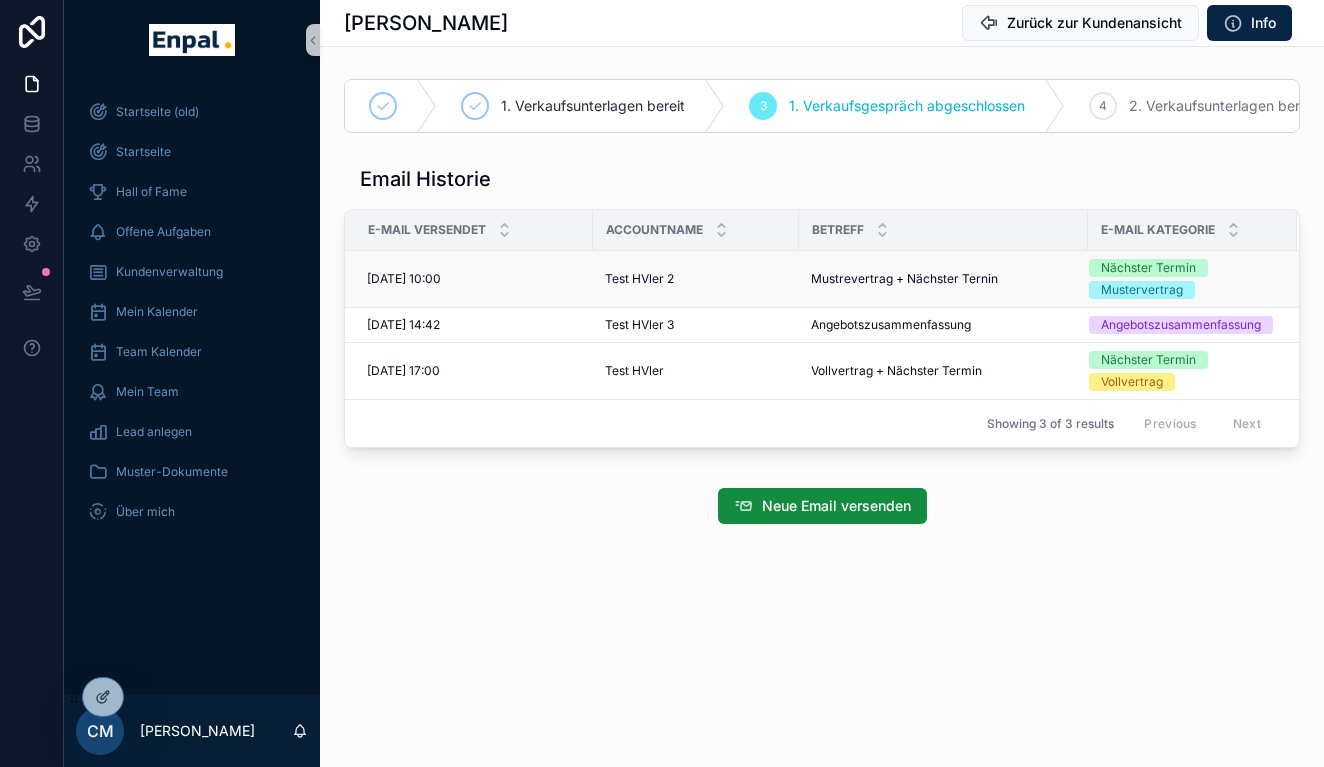 click on "Test HVler 2 Test HVler 2" at bounding box center [696, 279] 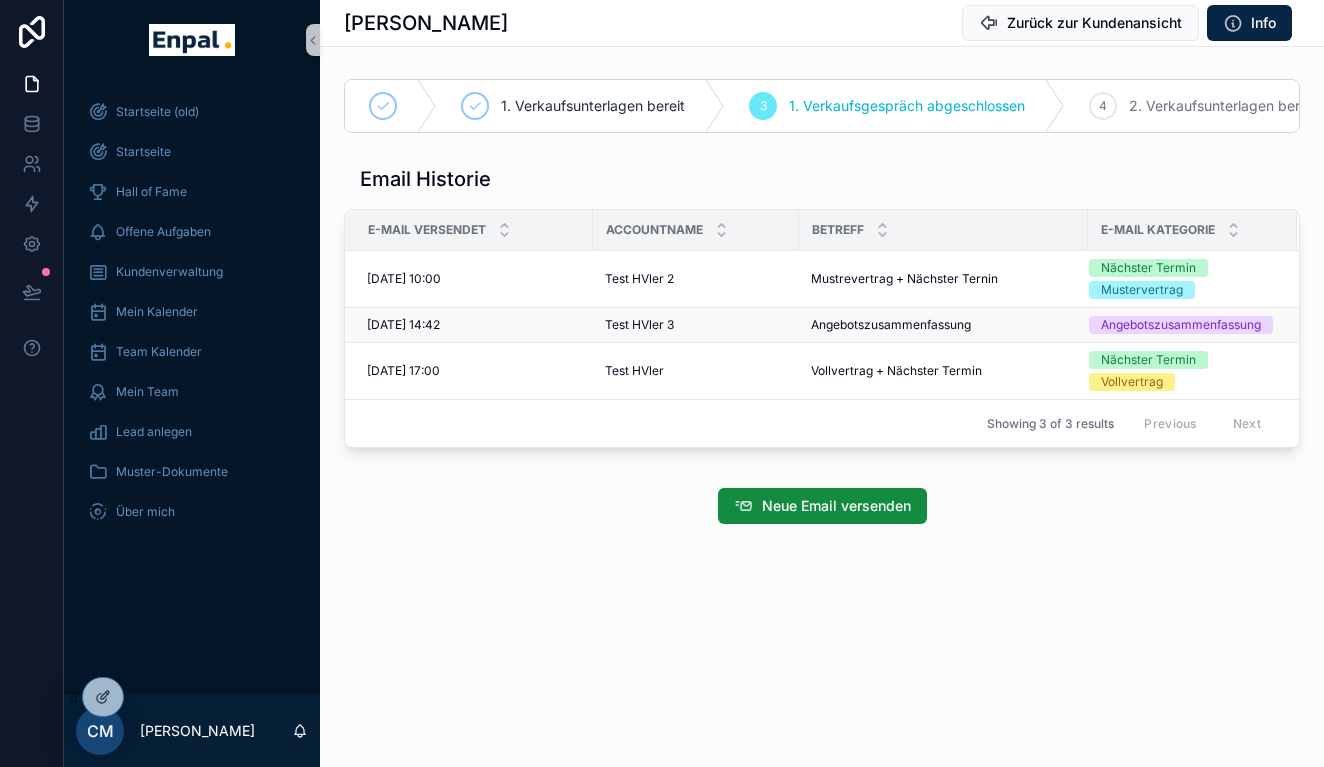 scroll, scrollTop: 0, scrollLeft: 4, axis: horizontal 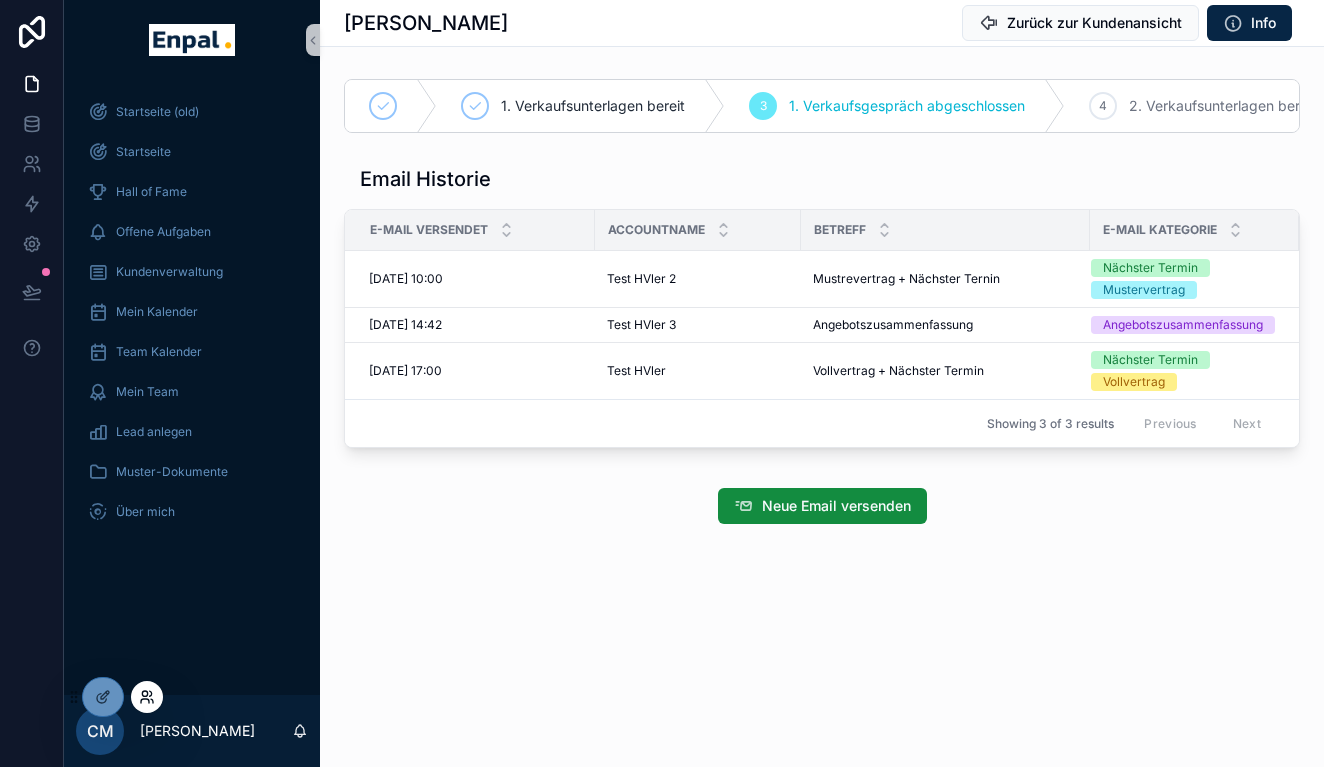 click 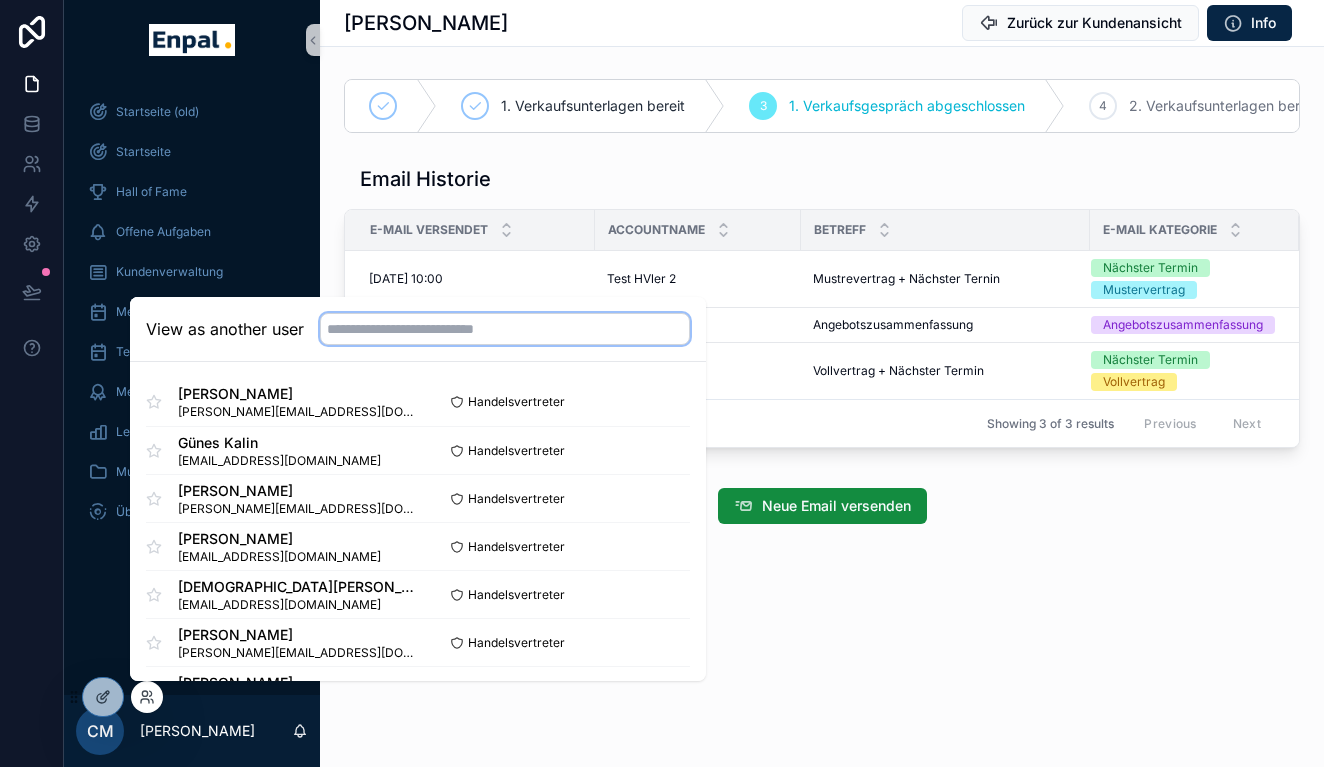 click at bounding box center [505, 329] 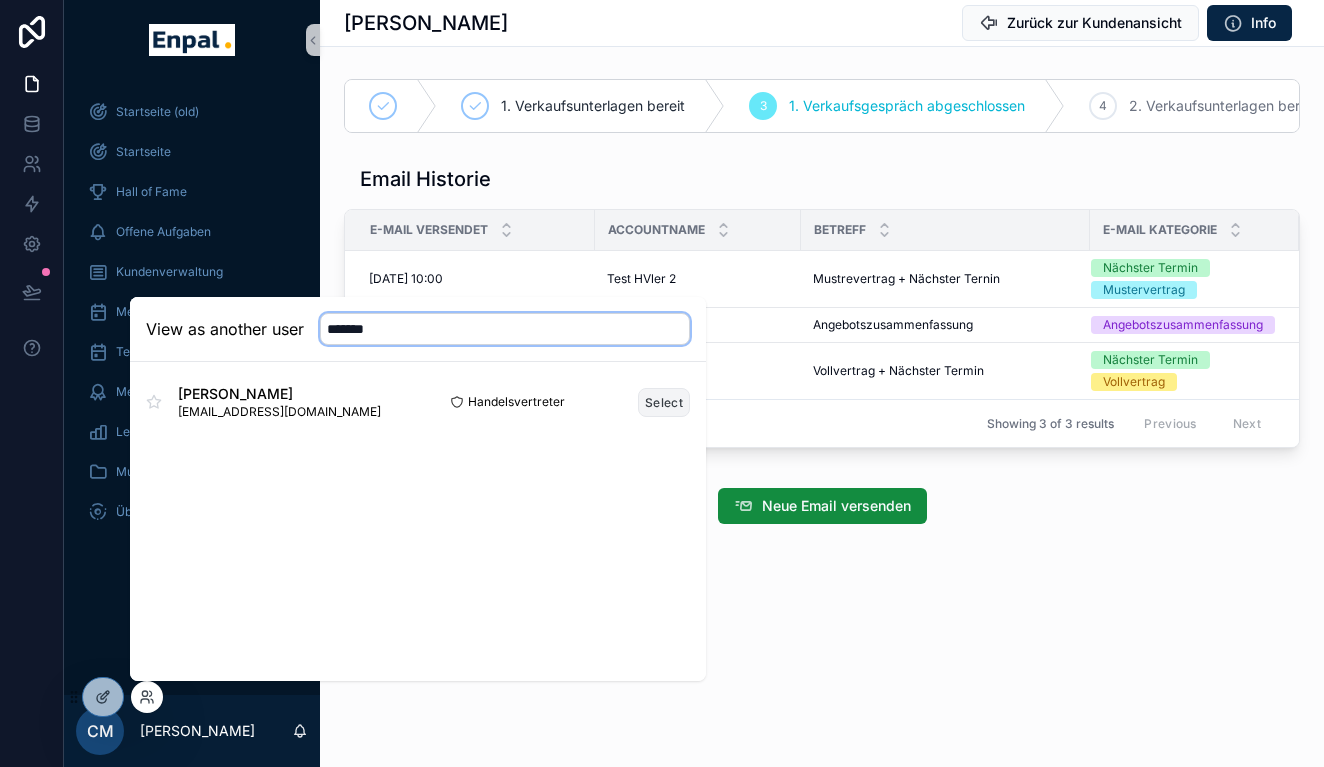 type on "*******" 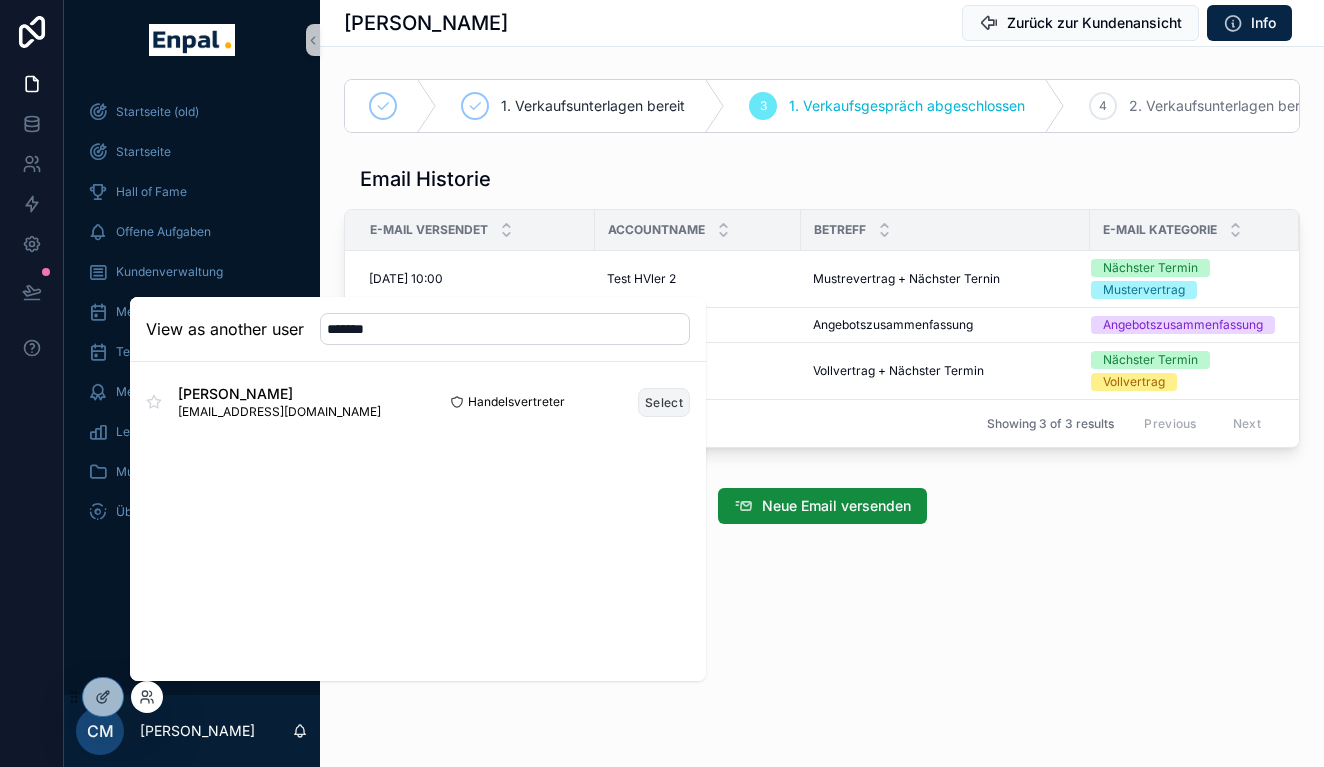 click on "Select" at bounding box center (664, 402) 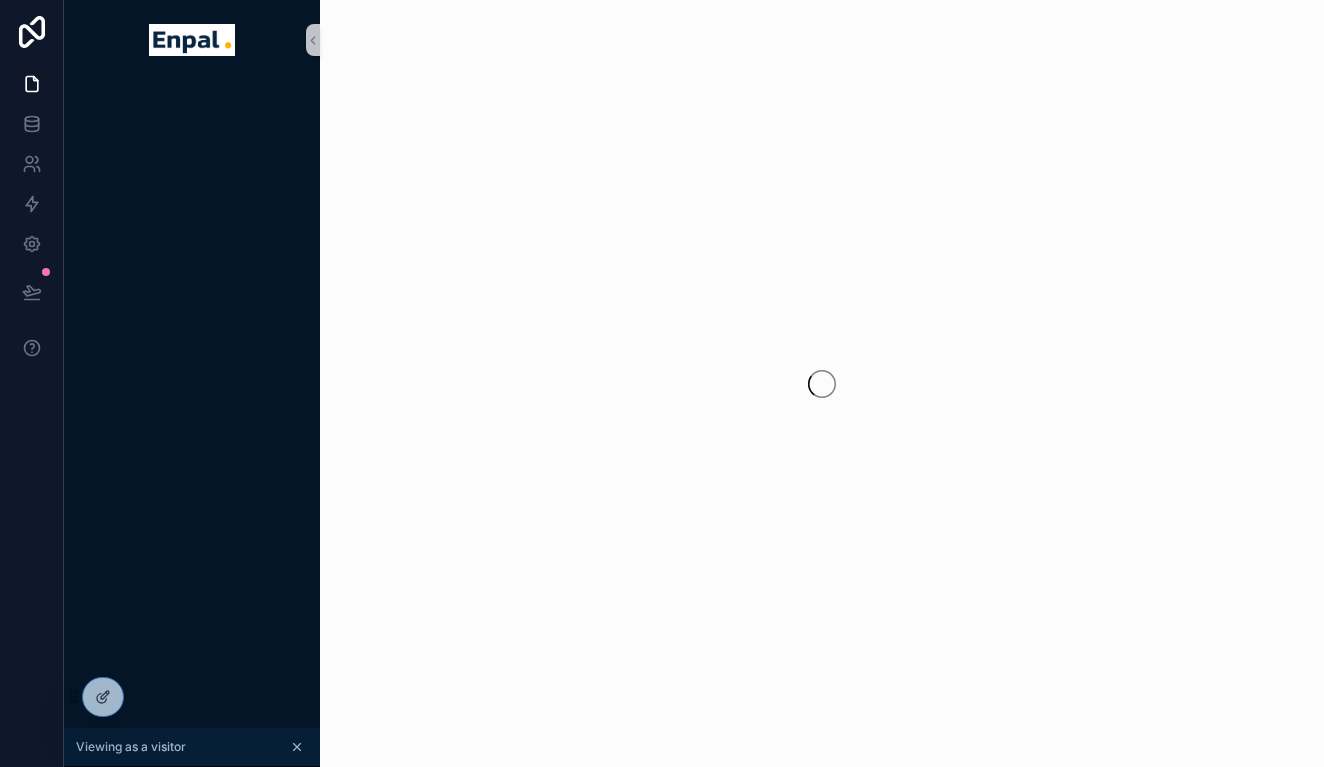 scroll, scrollTop: 0, scrollLeft: 0, axis: both 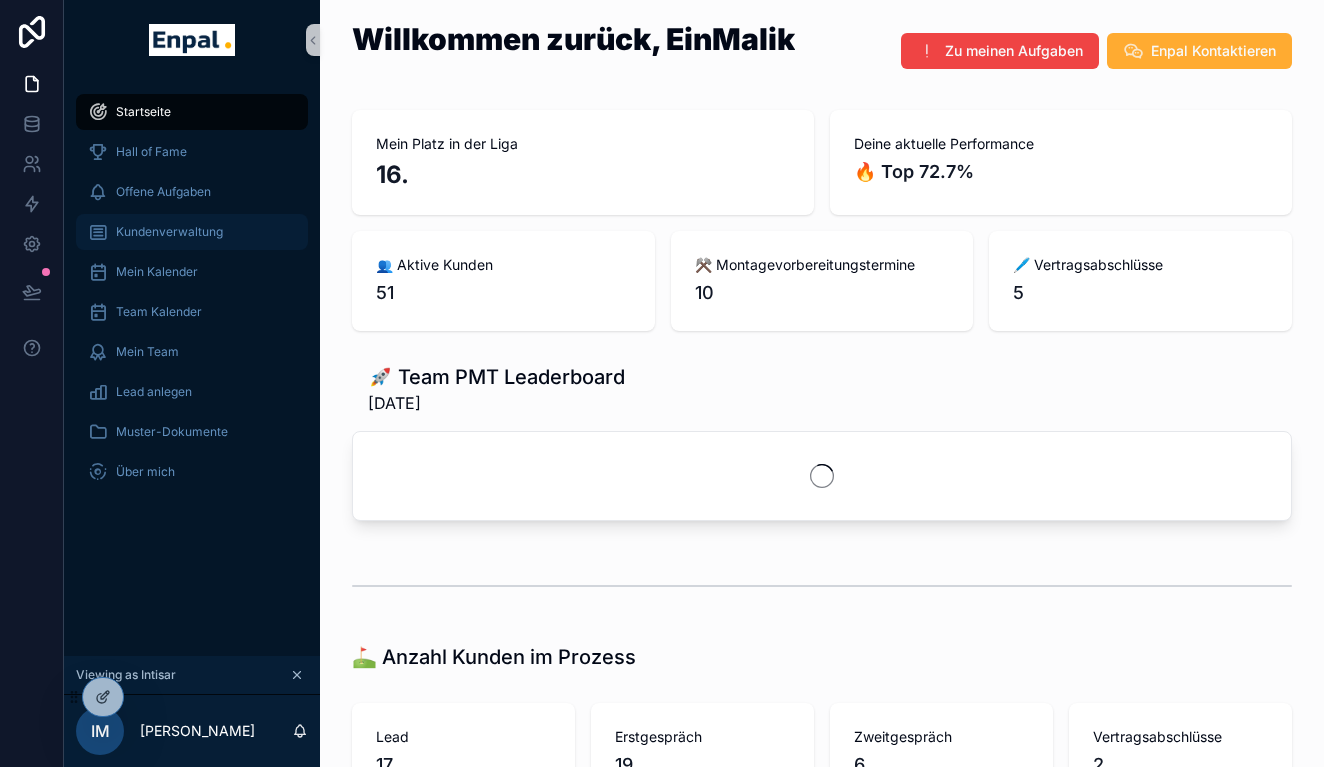 click on "Kundenverwaltung" at bounding box center (169, 232) 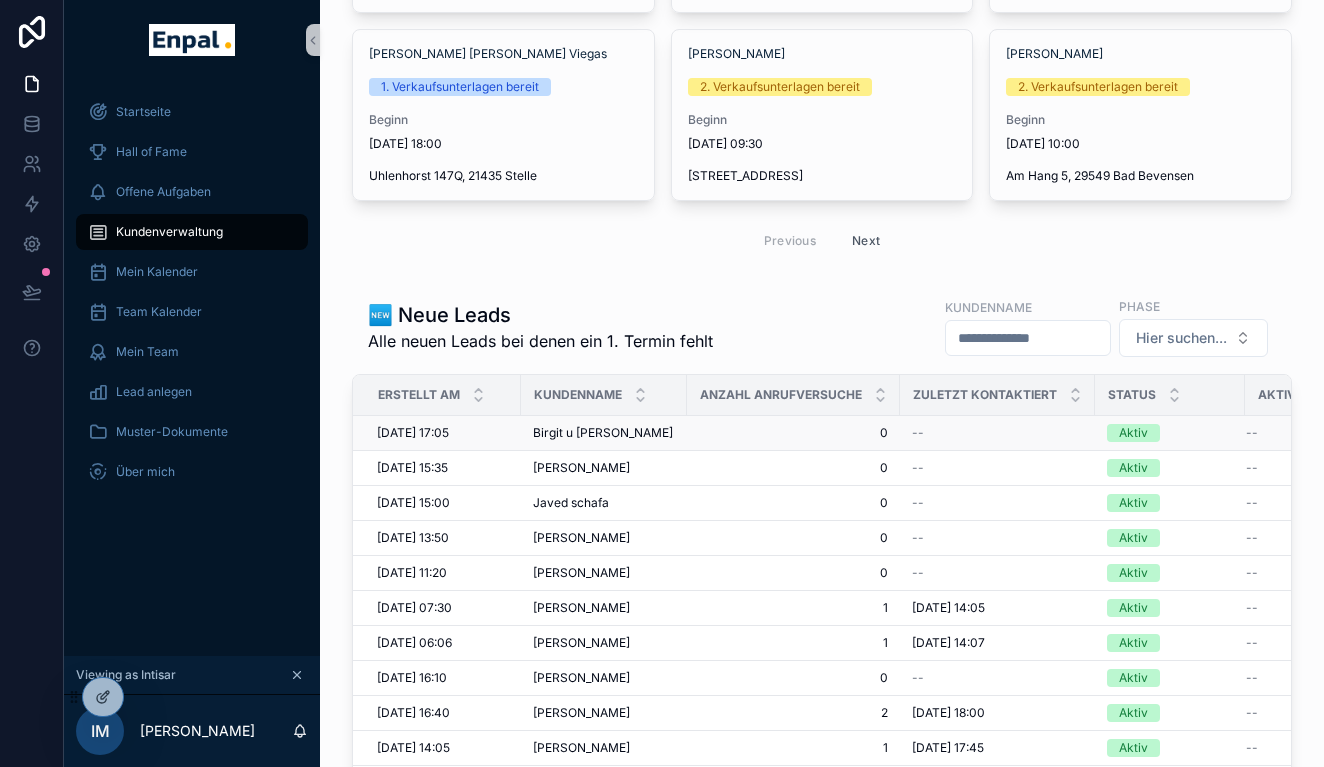 scroll, scrollTop: 352, scrollLeft: 0, axis: vertical 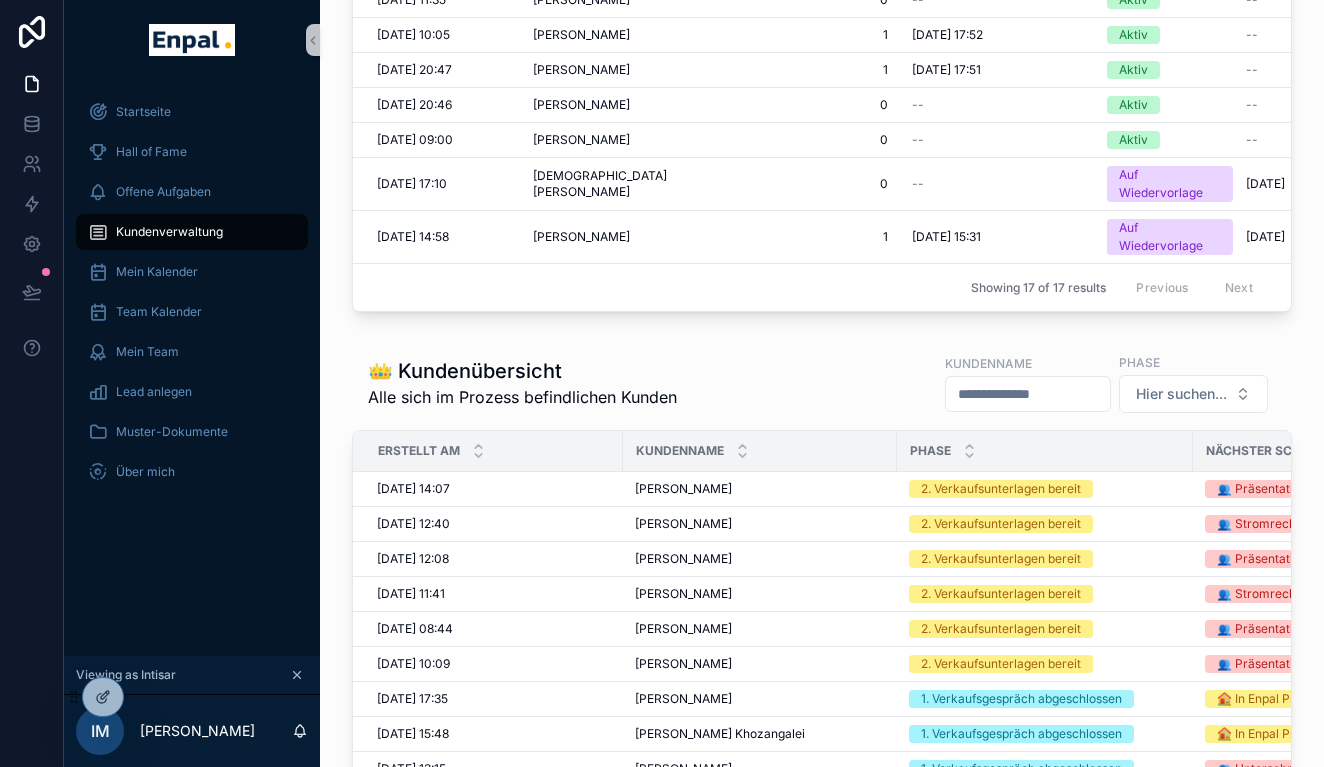 click at bounding box center [1028, 394] 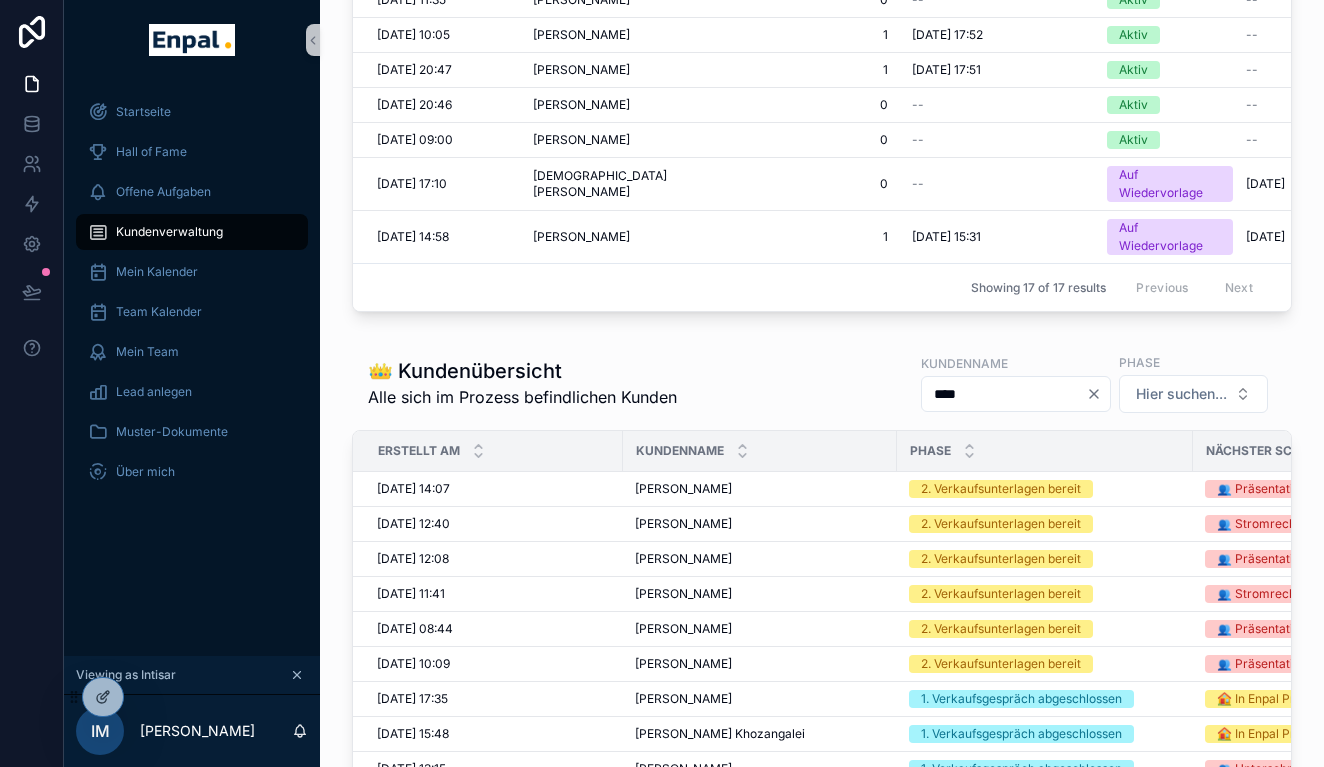 type on "****" 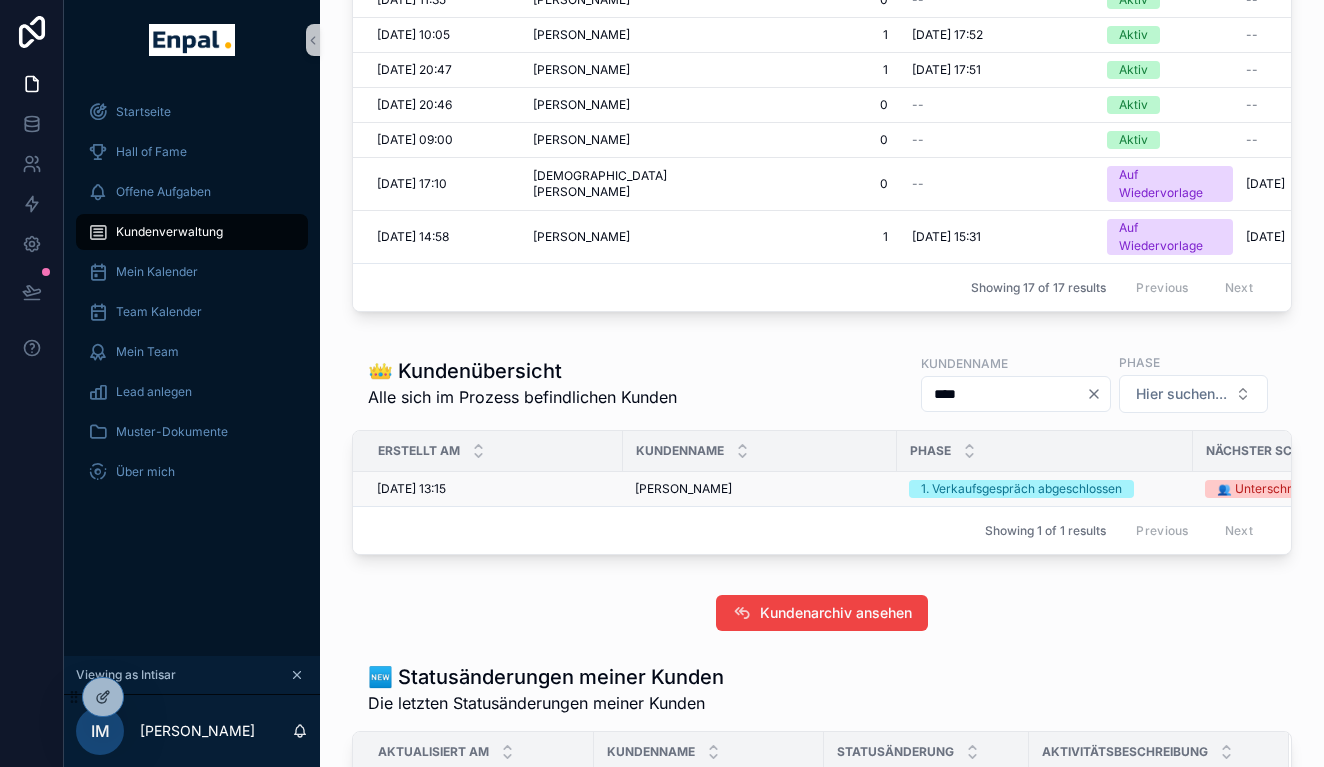 click on "[PERSON_NAME]" at bounding box center [683, 489] 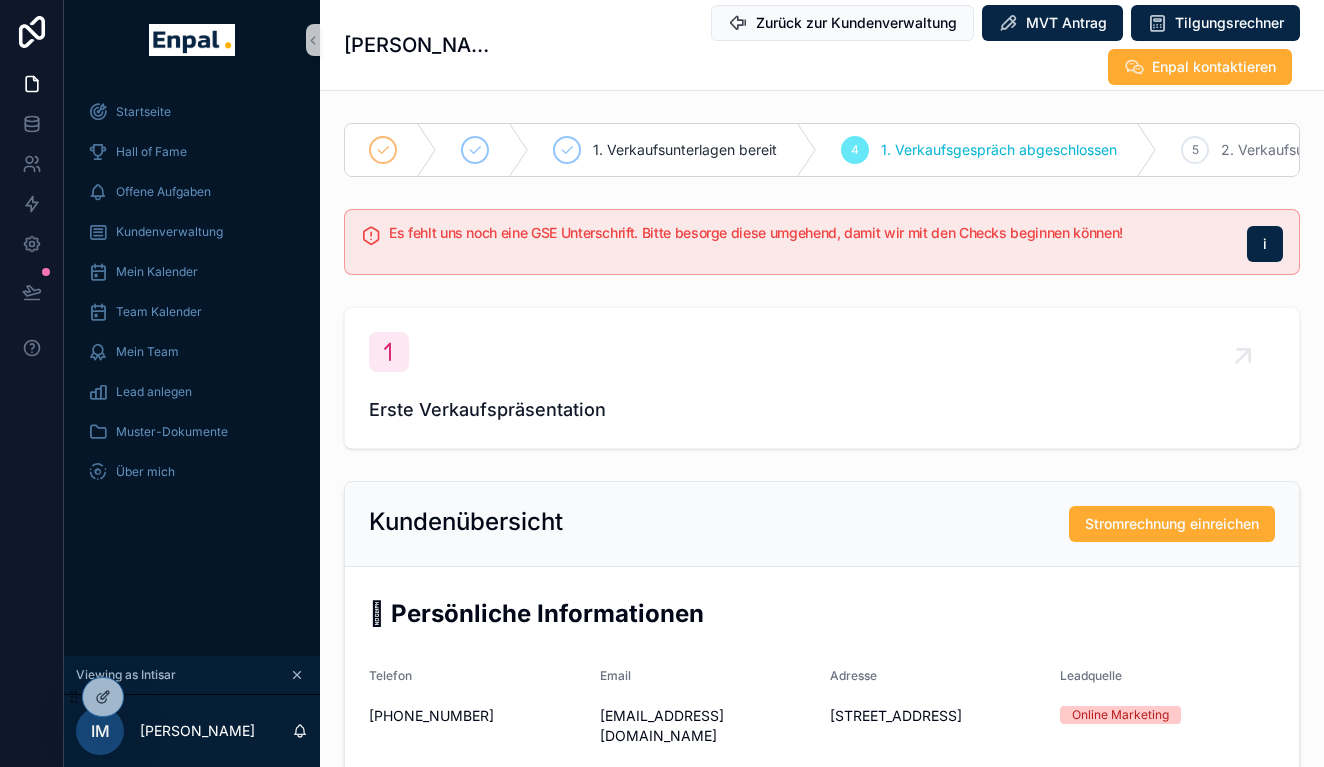 scroll, scrollTop: 0, scrollLeft: 0, axis: both 